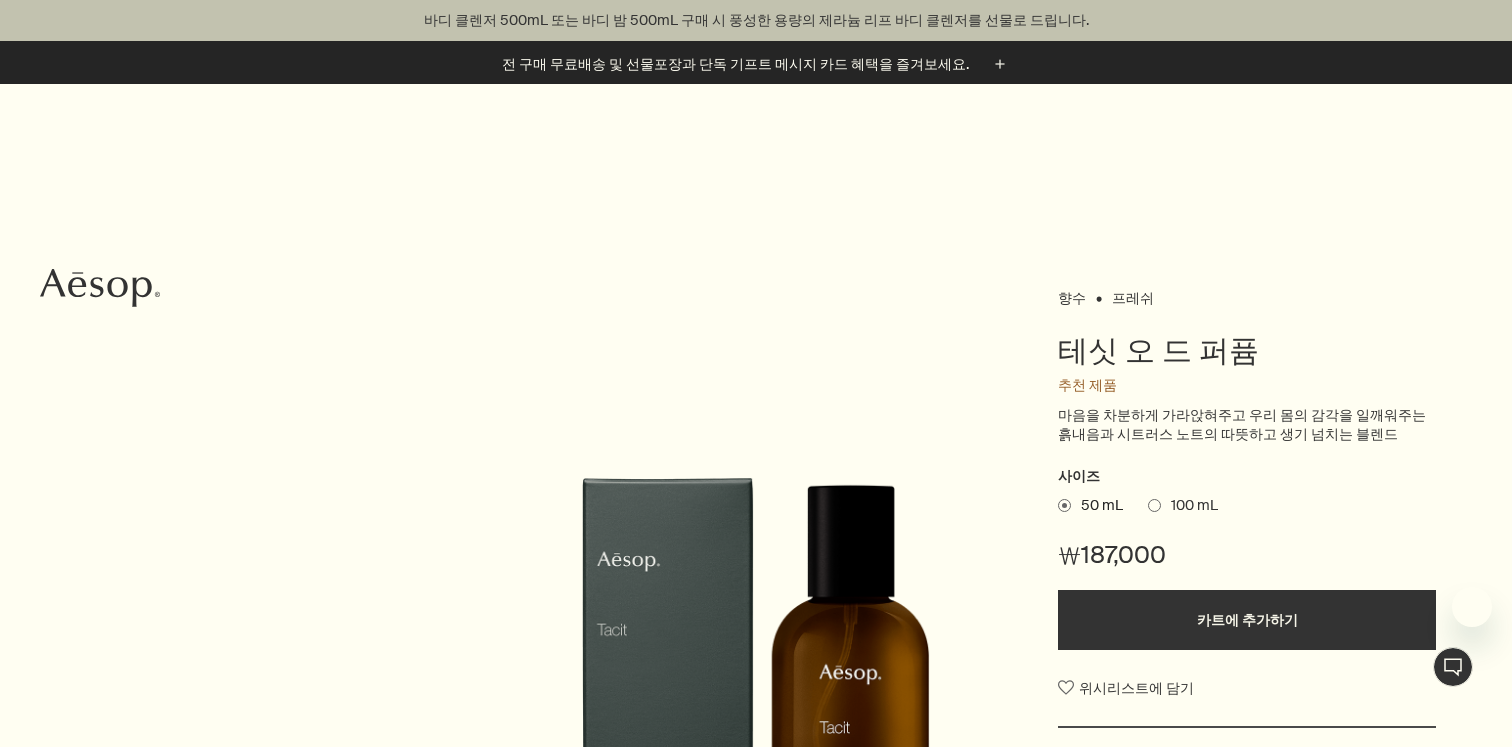 scroll, scrollTop: 348, scrollLeft: 0, axis: vertical 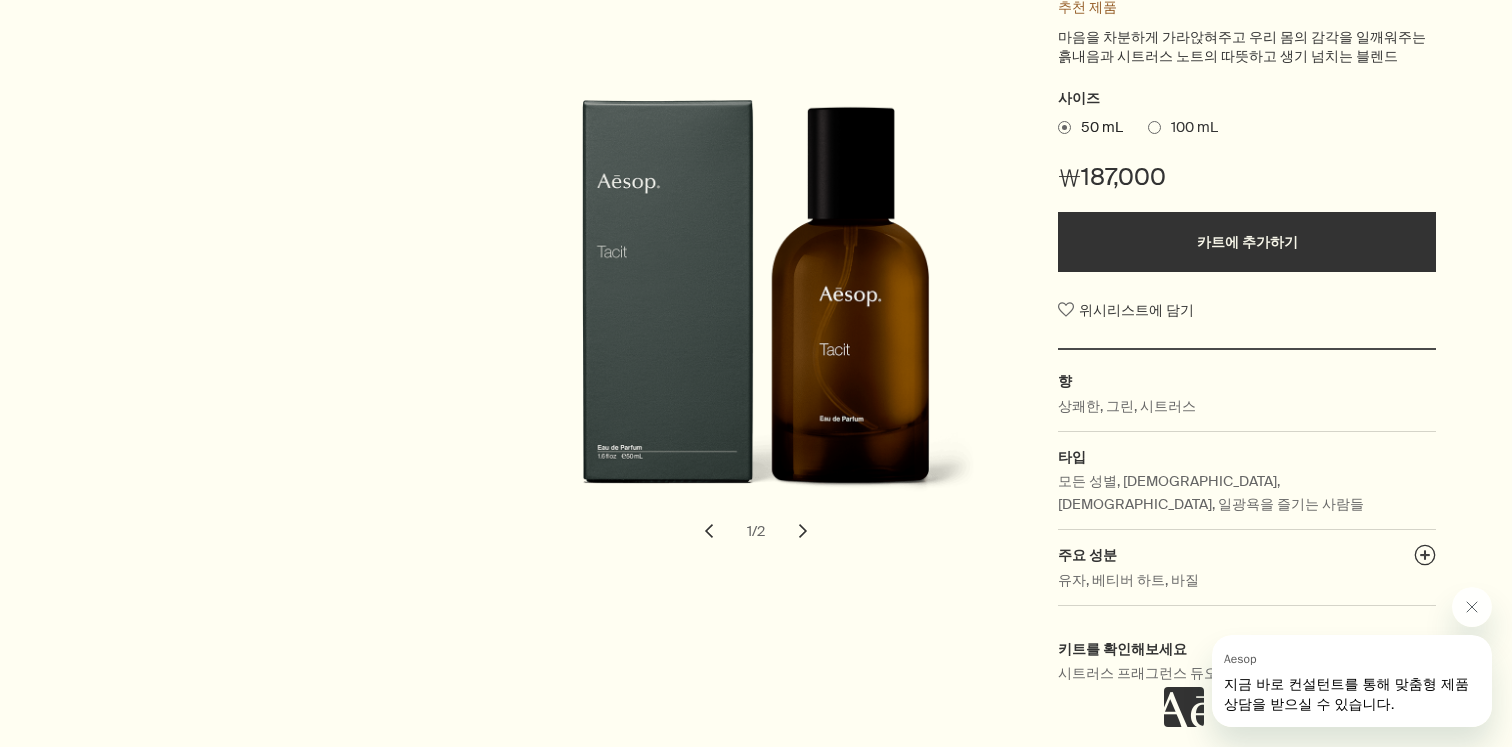 click on "chevron" at bounding box center (803, 531) 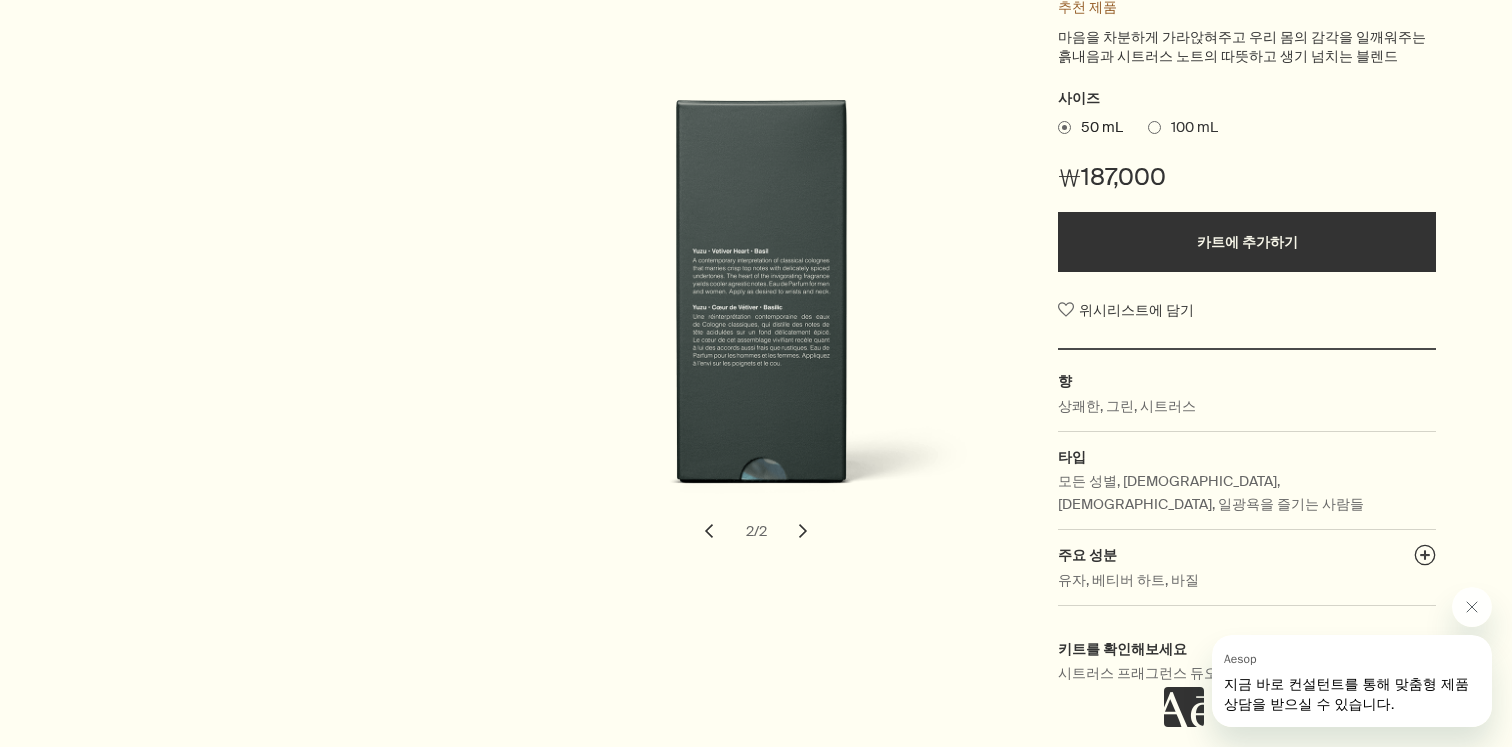 click on "chevron" at bounding box center [709, 531] 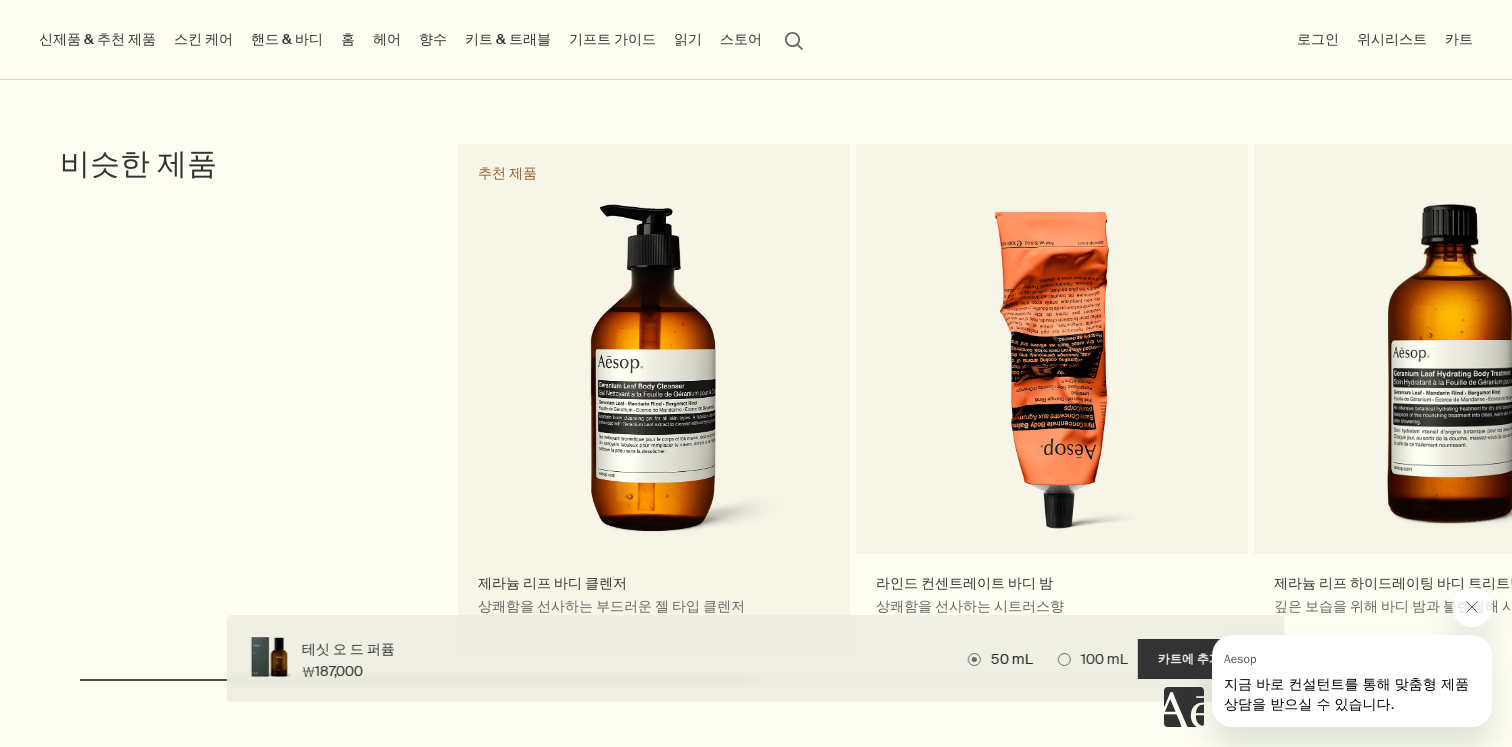scroll, scrollTop: 2204, scrollLeft: 0, axis: vertical 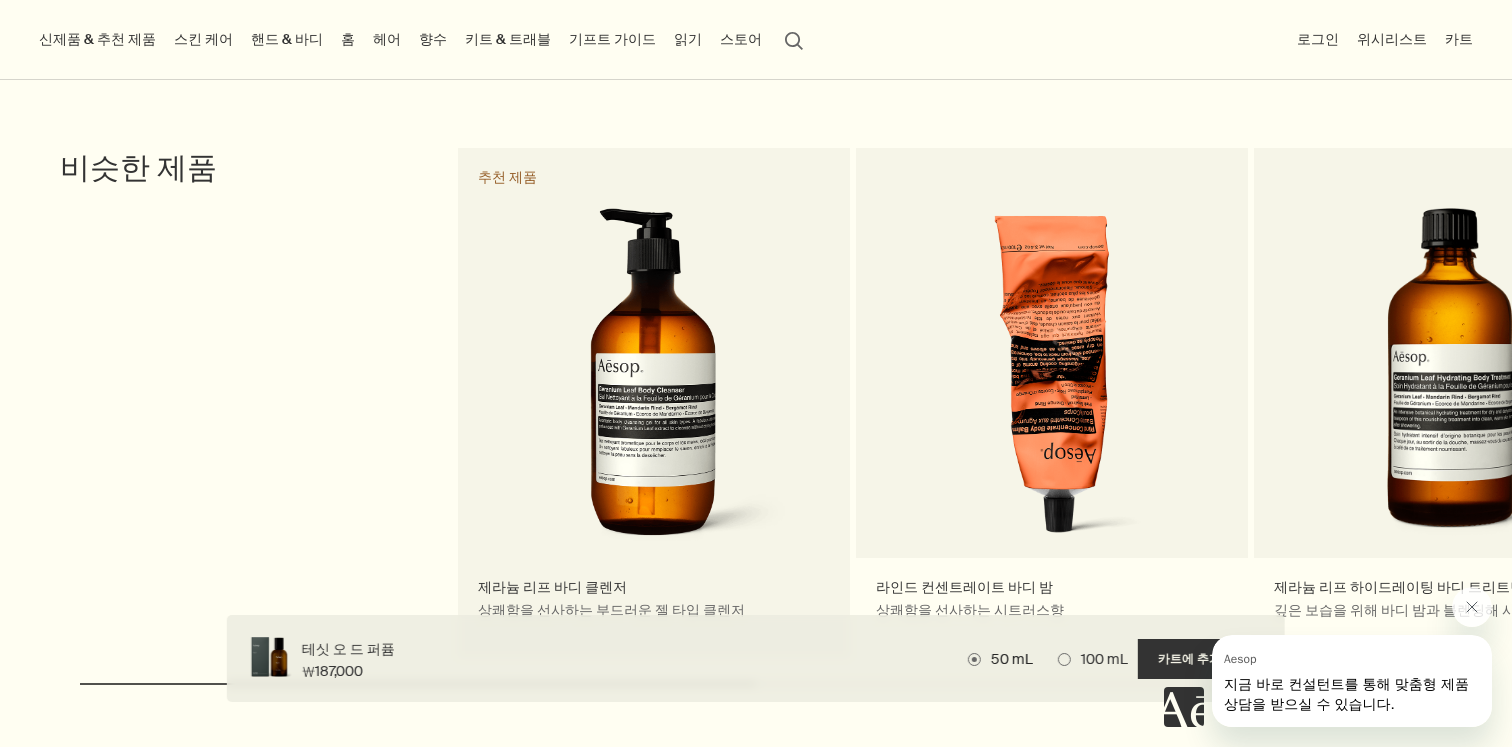 click on "제라늄 리프 바디 클렌저 상쾌함을 선사하는 부드러운 젤 타입 클렌저 추천 제품" at bounding box center (654, 403) 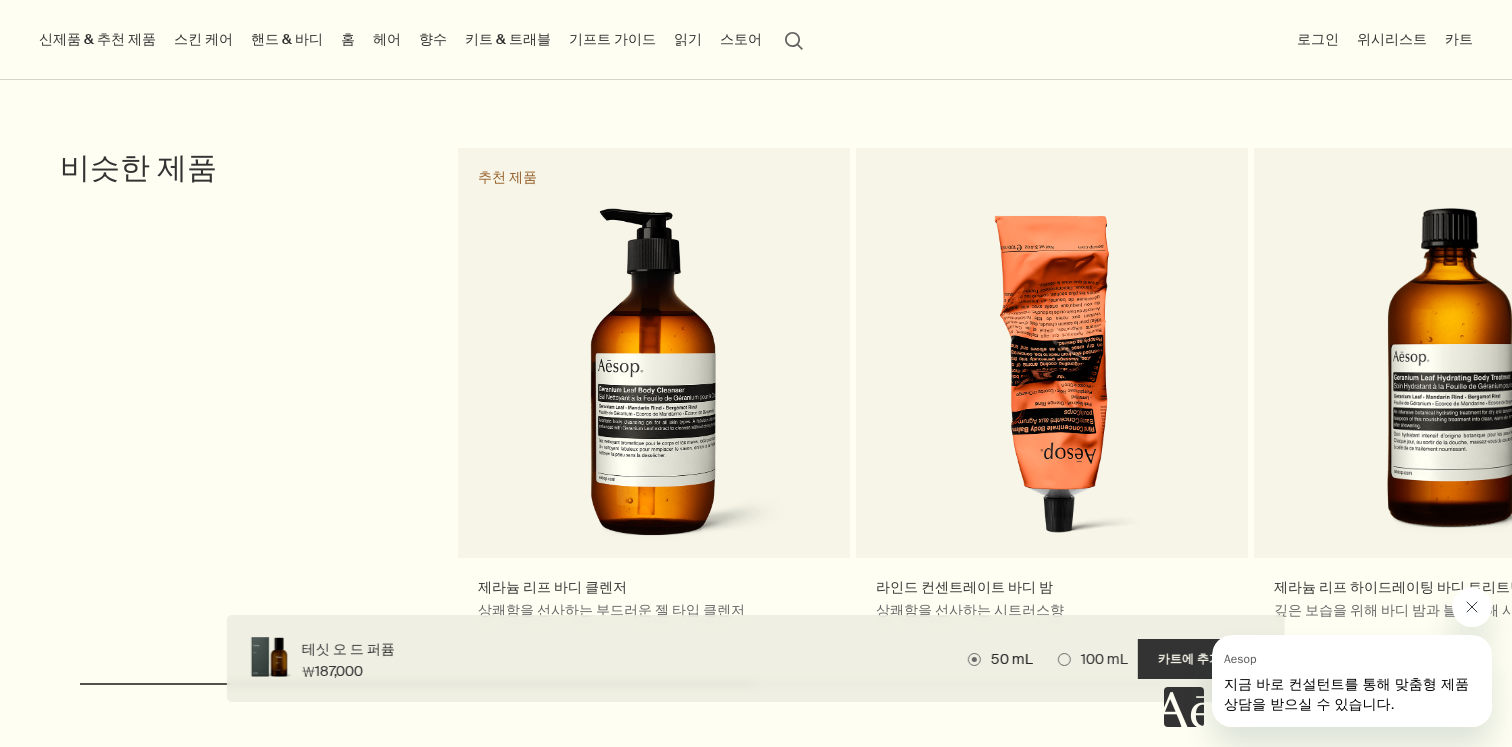 click 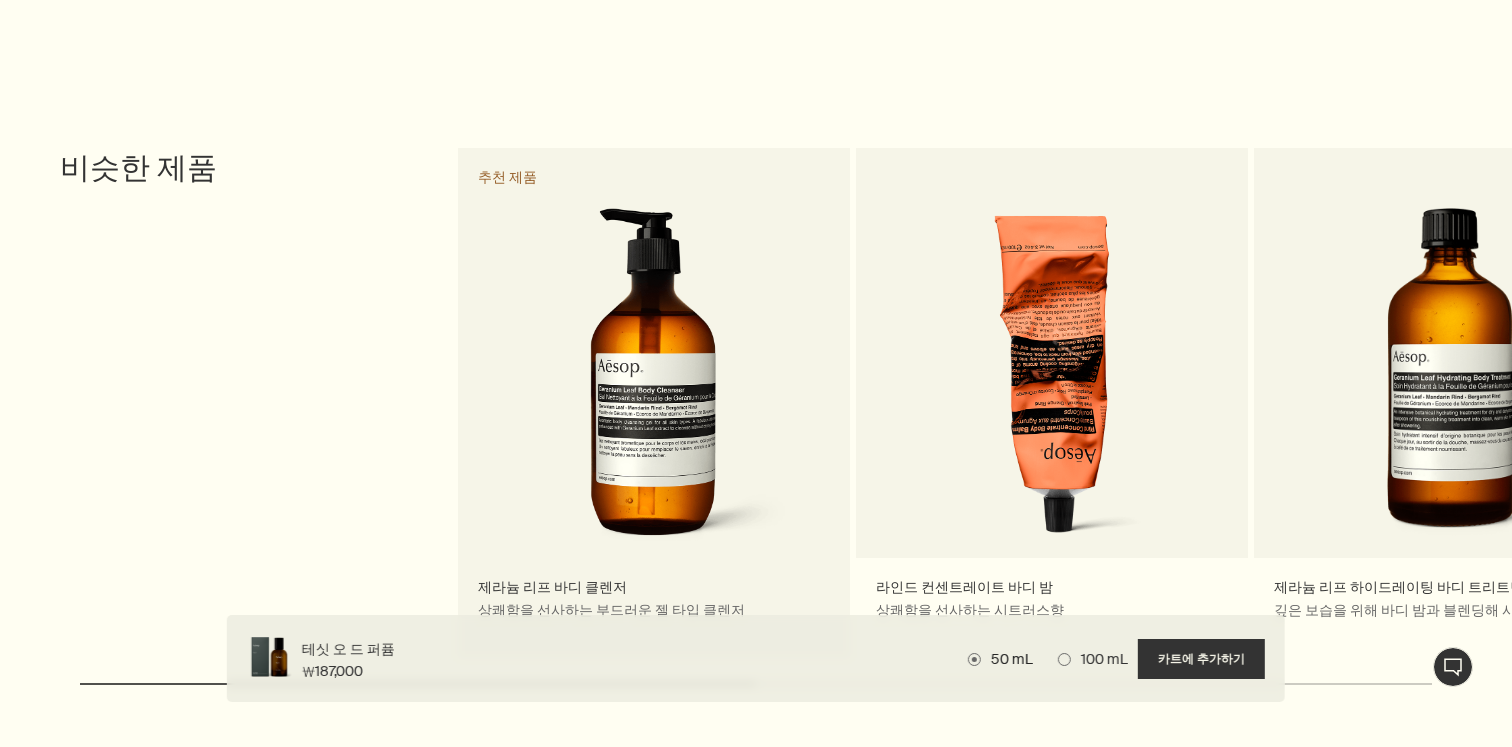 scroll, scrollTop: 2240, scrollLeft: 0, axis: vertical 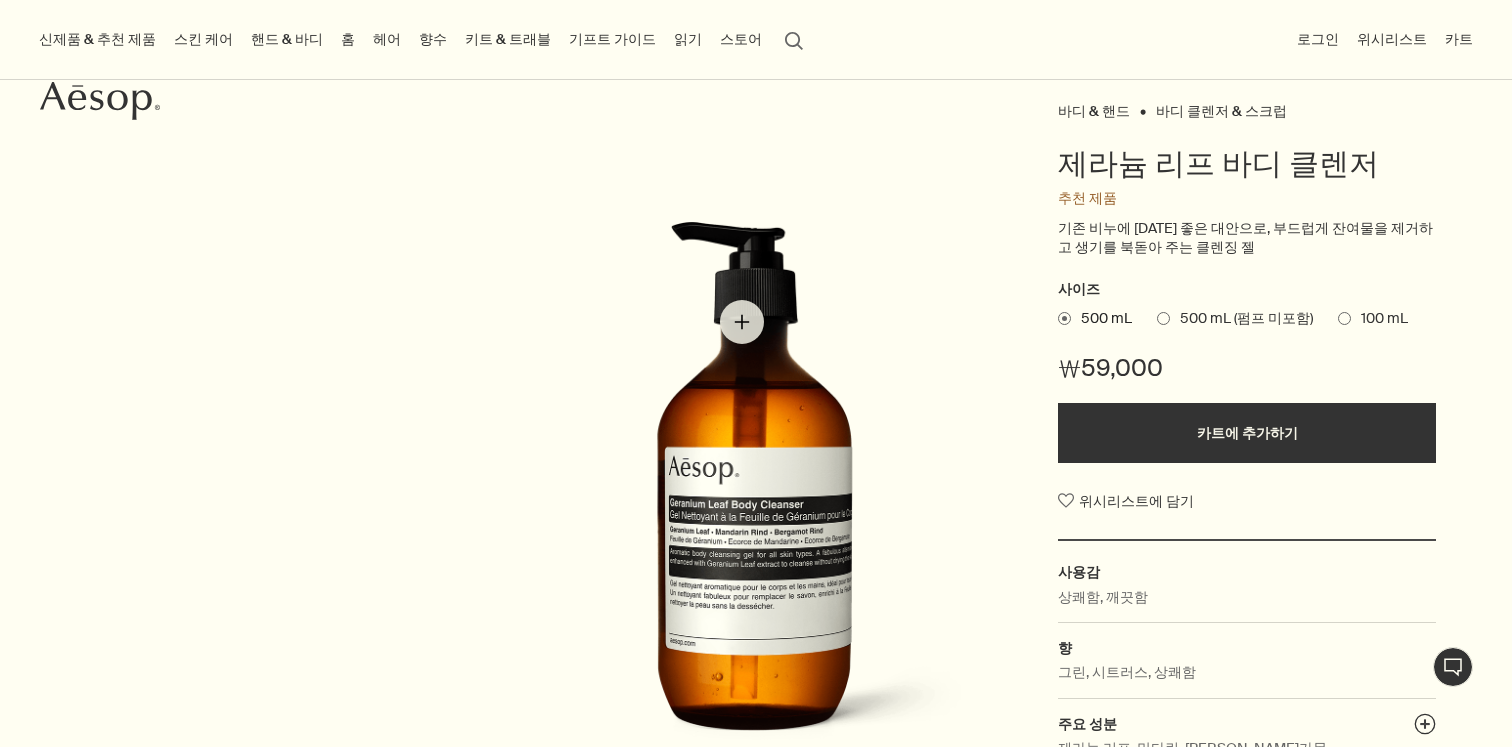 click at bounding box center [762, 493] 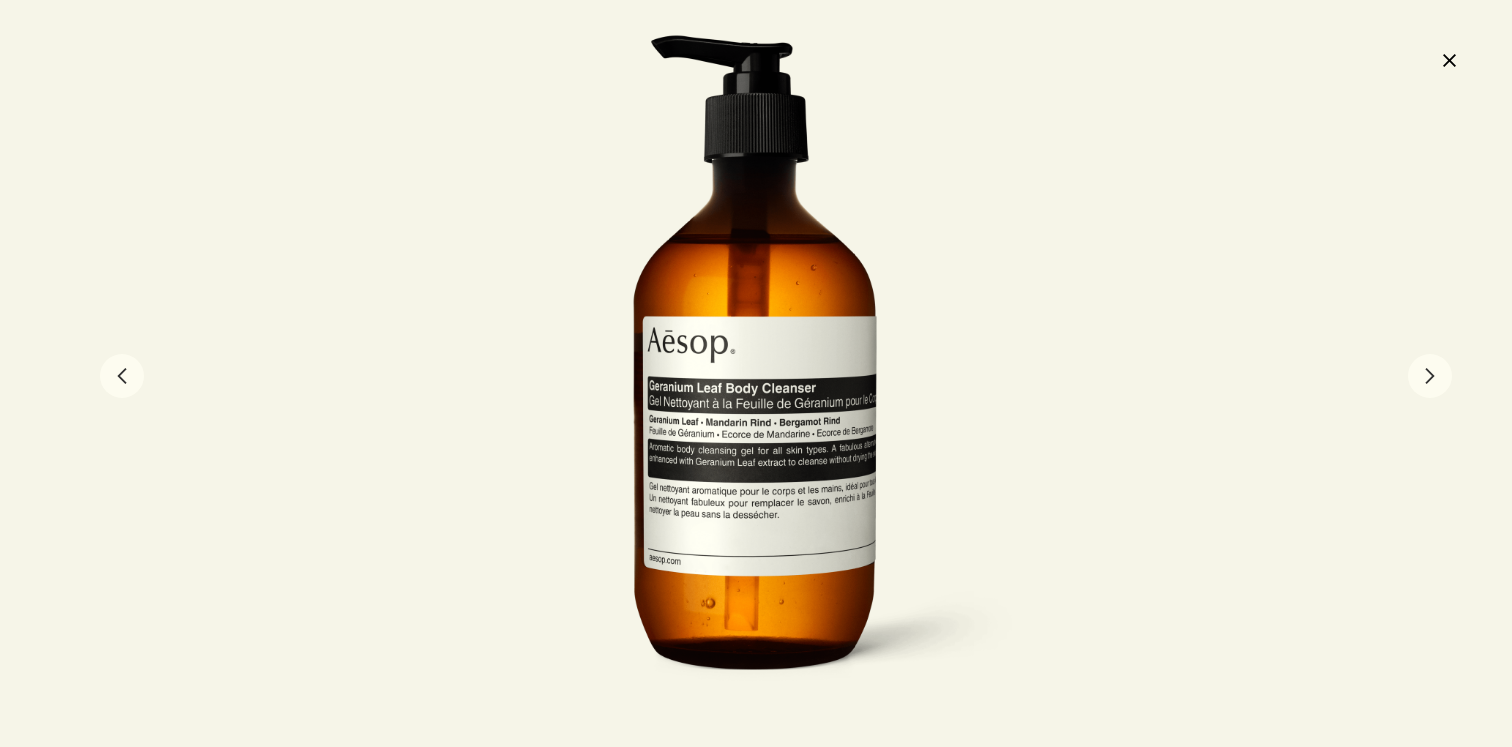 click on "close" at bounding box center (1449, 60) 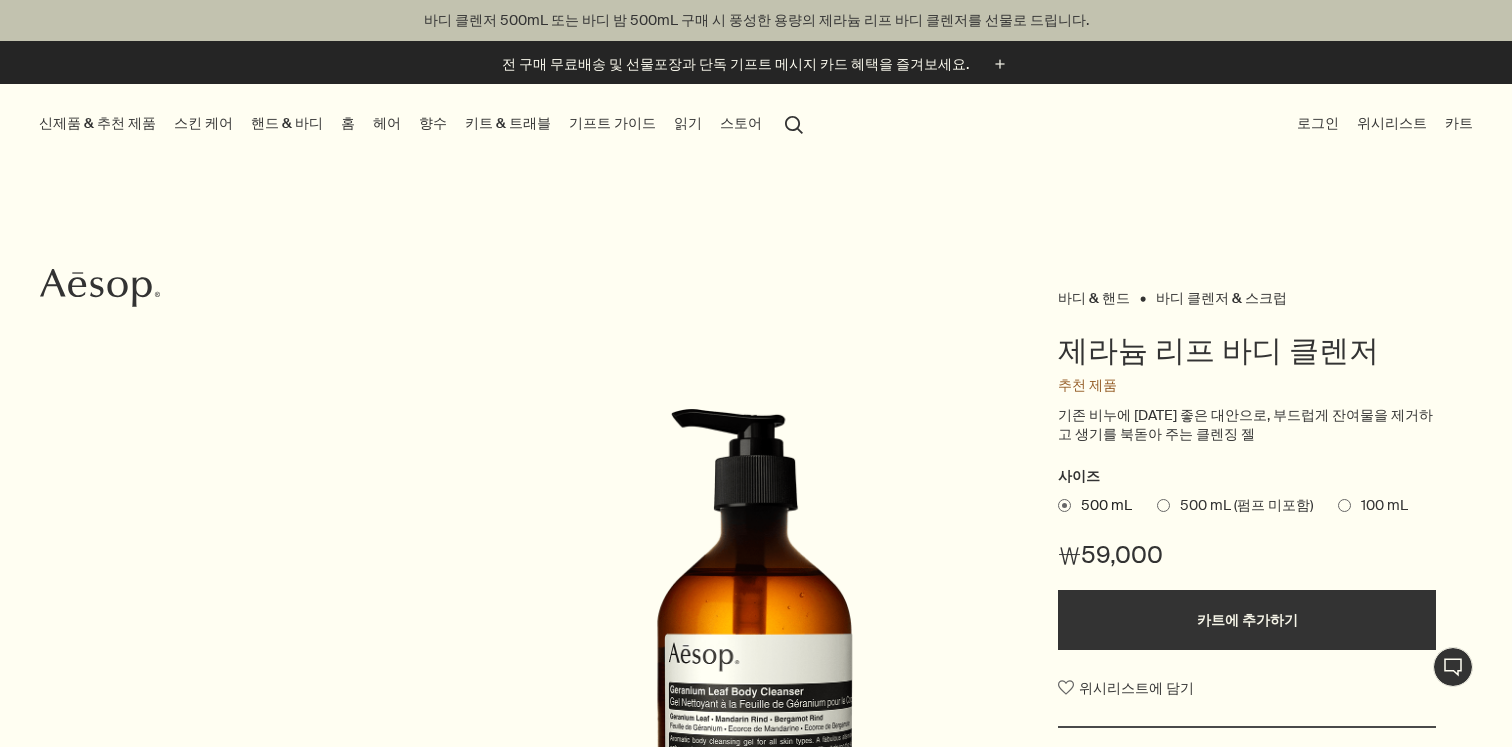 click on "키트 & 트래블" at bounding box center (508, 123) 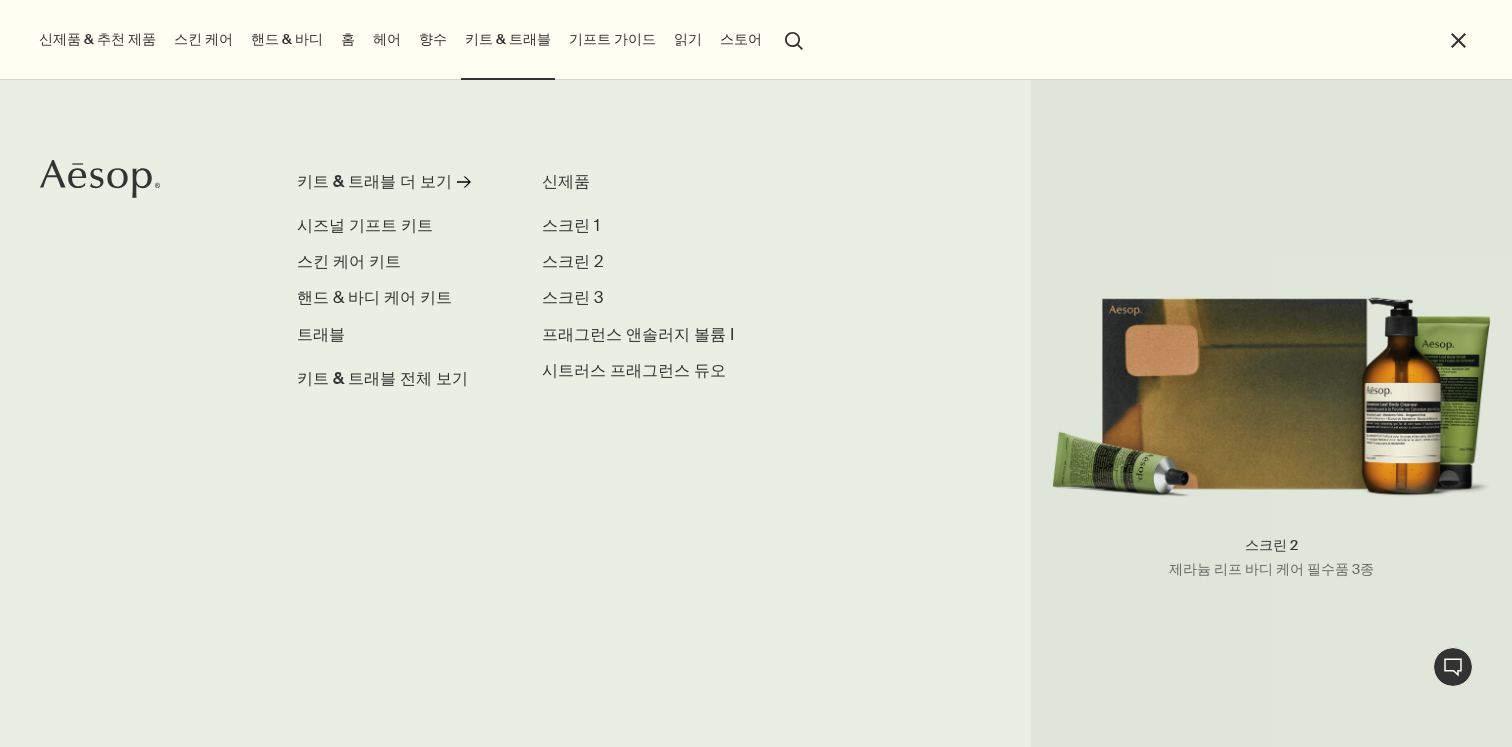 click on "스크린 1 스크린 2 스크린 2 제라늄 리프 바디 케어 필수품 3종 스크린 3 프래그런스 앤솔러지 볼륨 I 시트러스 프래그런스 듀오" at bounding box center (663, 298) 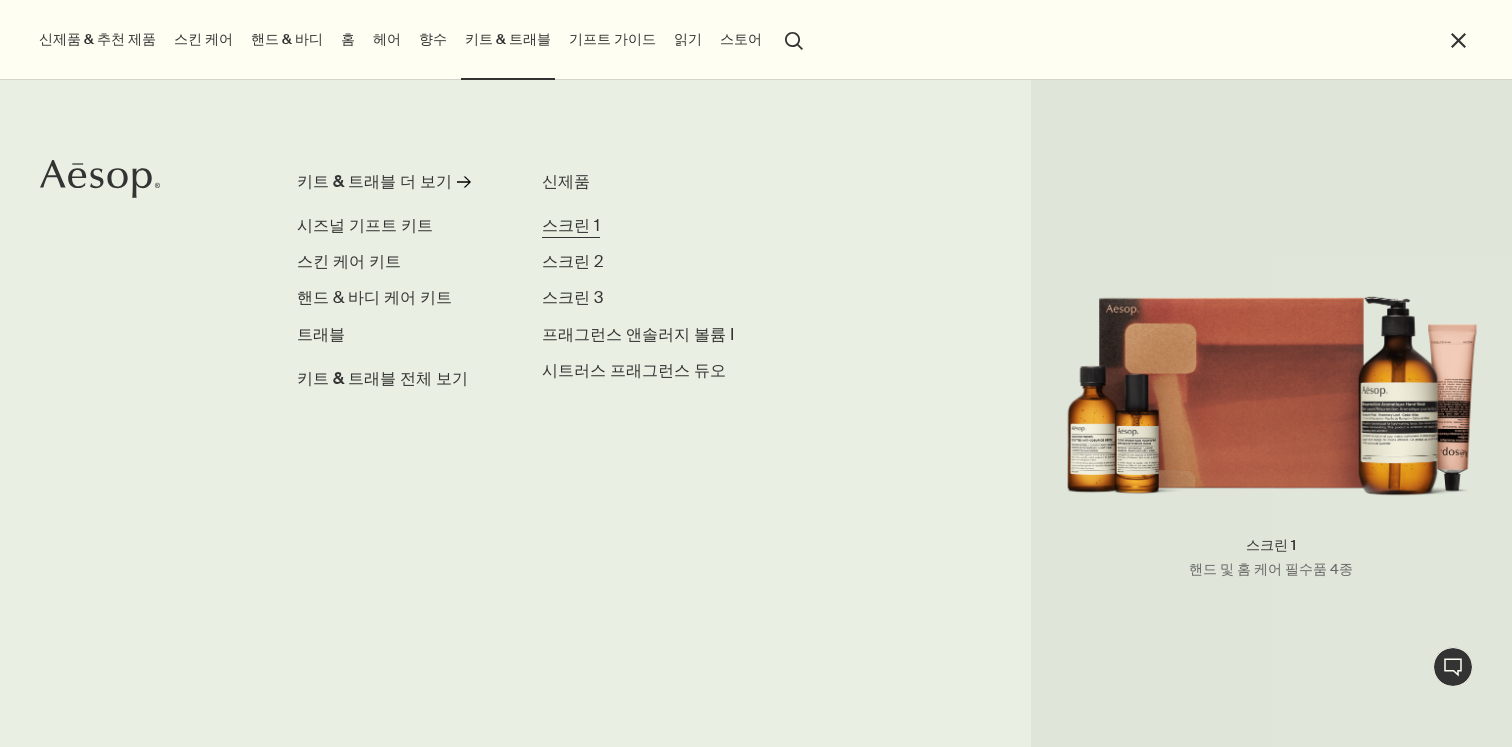 click on "스크린 1" at bounding box center (571, 225) 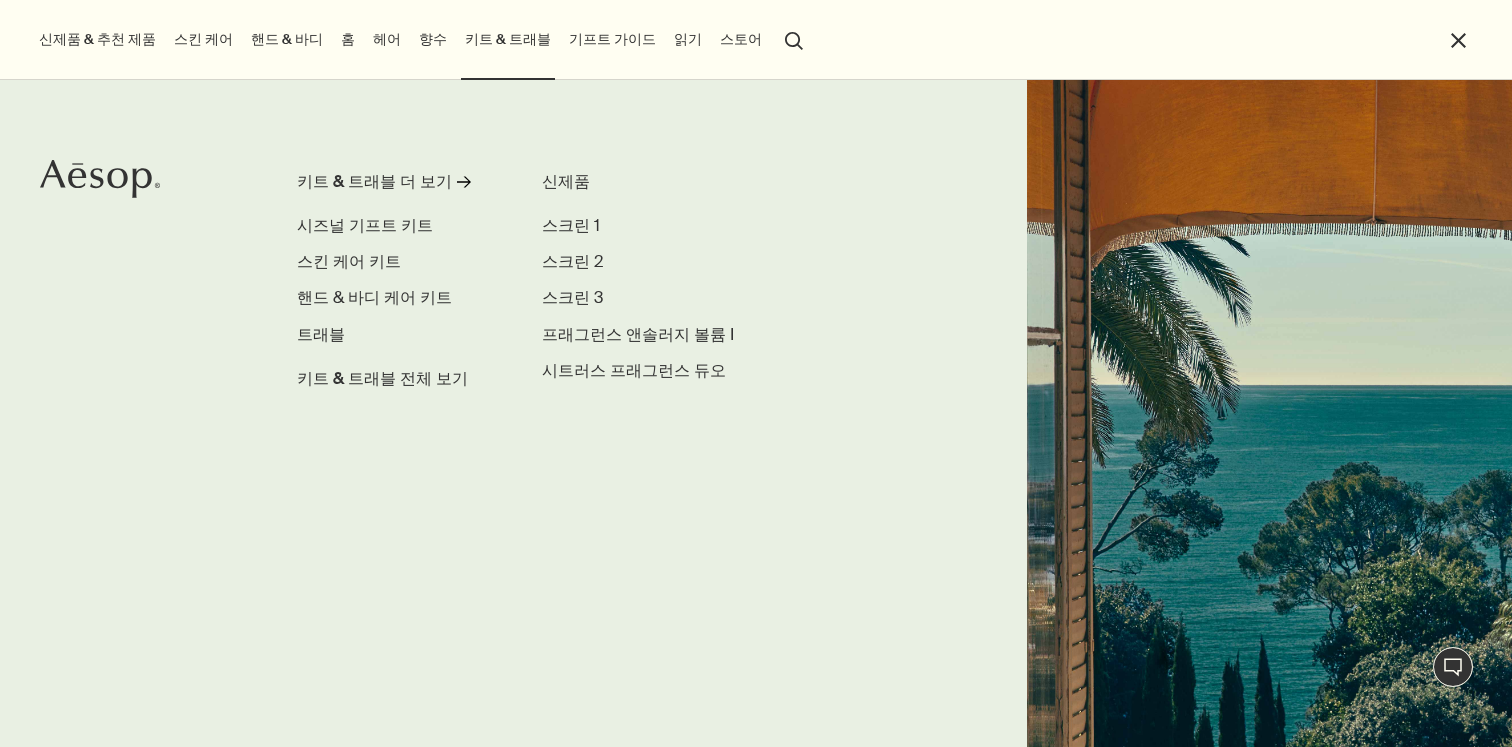 click on "홈" at bounding box center (348, 39) 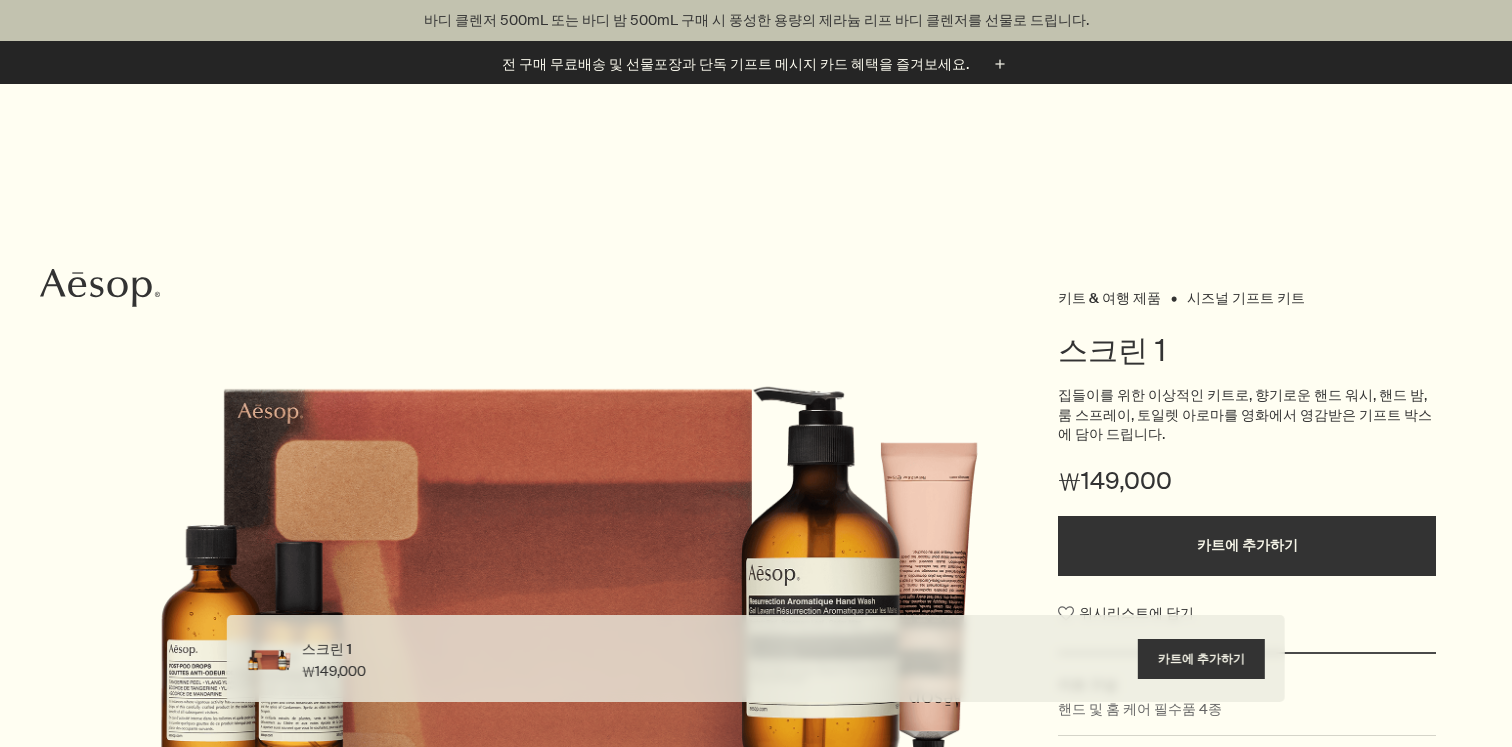 scroll, scrollTop: 825, scrollLeft: 0, axis: vertical 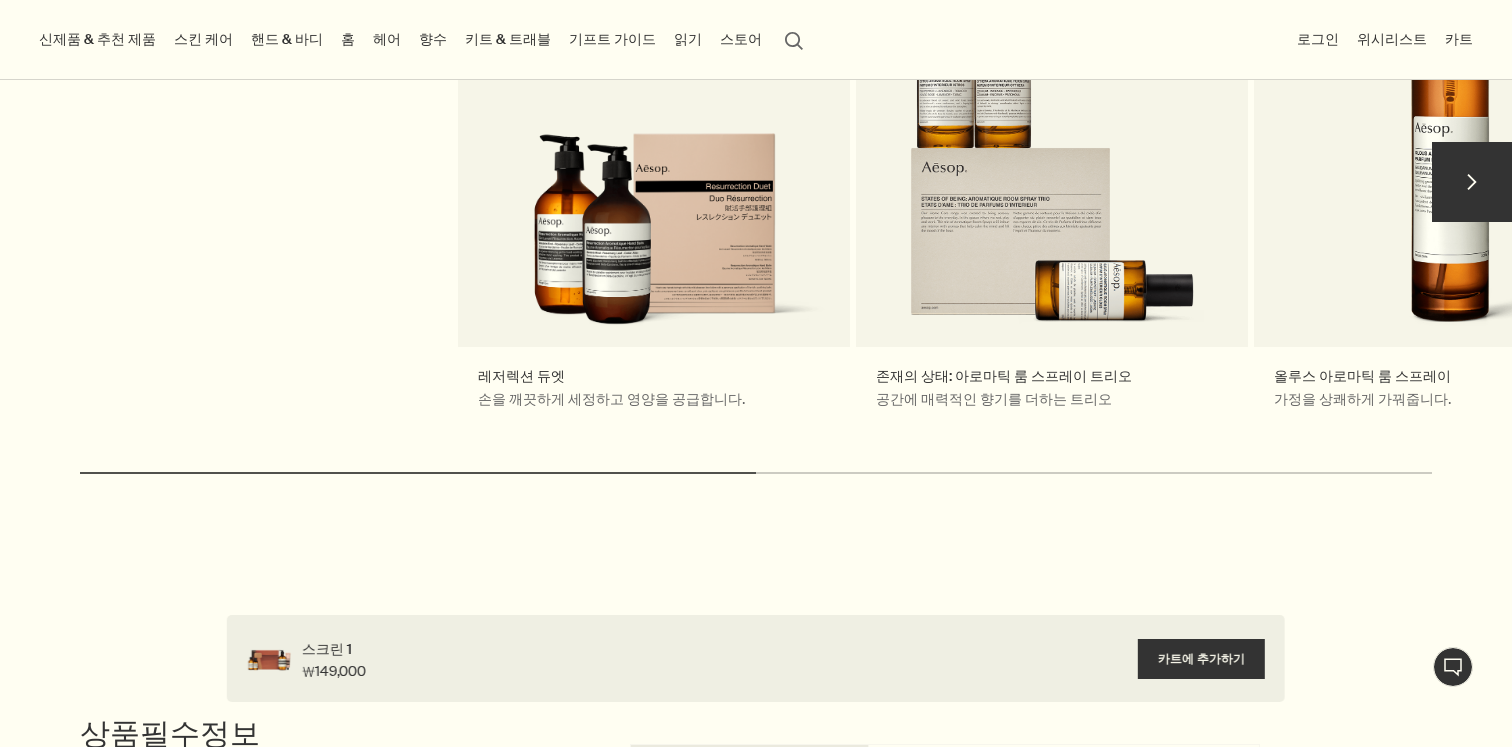 click on "chevron" at bounding box center (1472, 182) 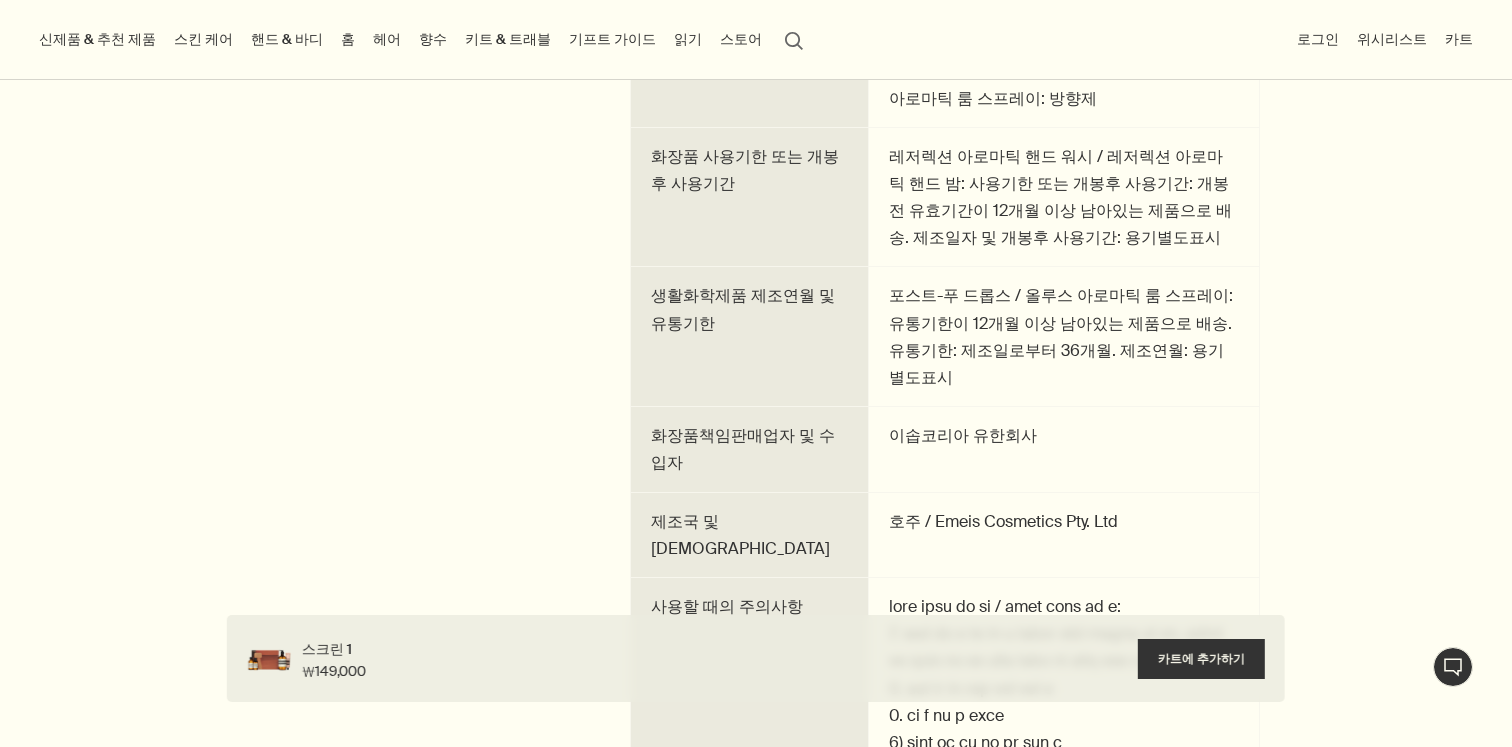 scroll, scrollTop: 2989, scrollLeft: 0, axis: vertical 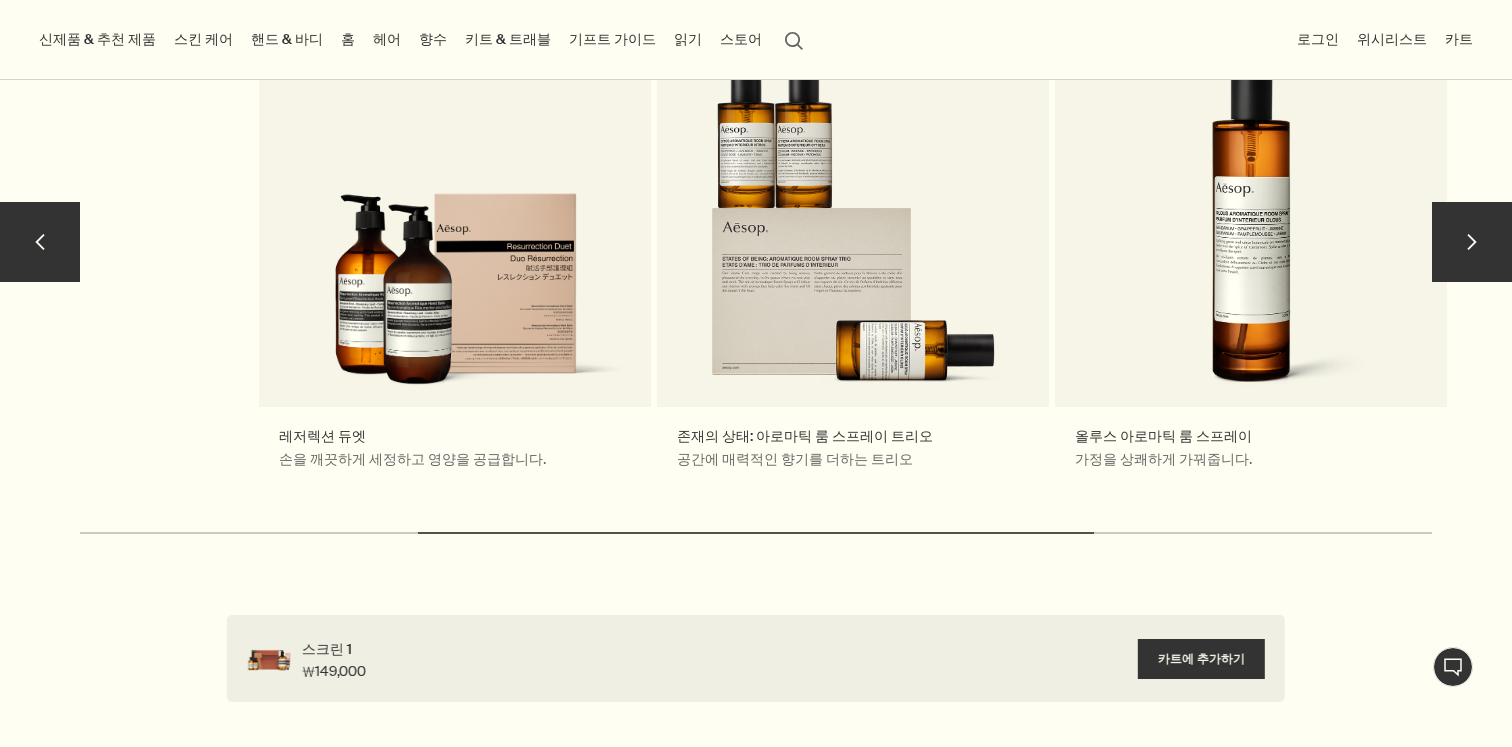 click on "chevron" at bounding box center (40, 242) 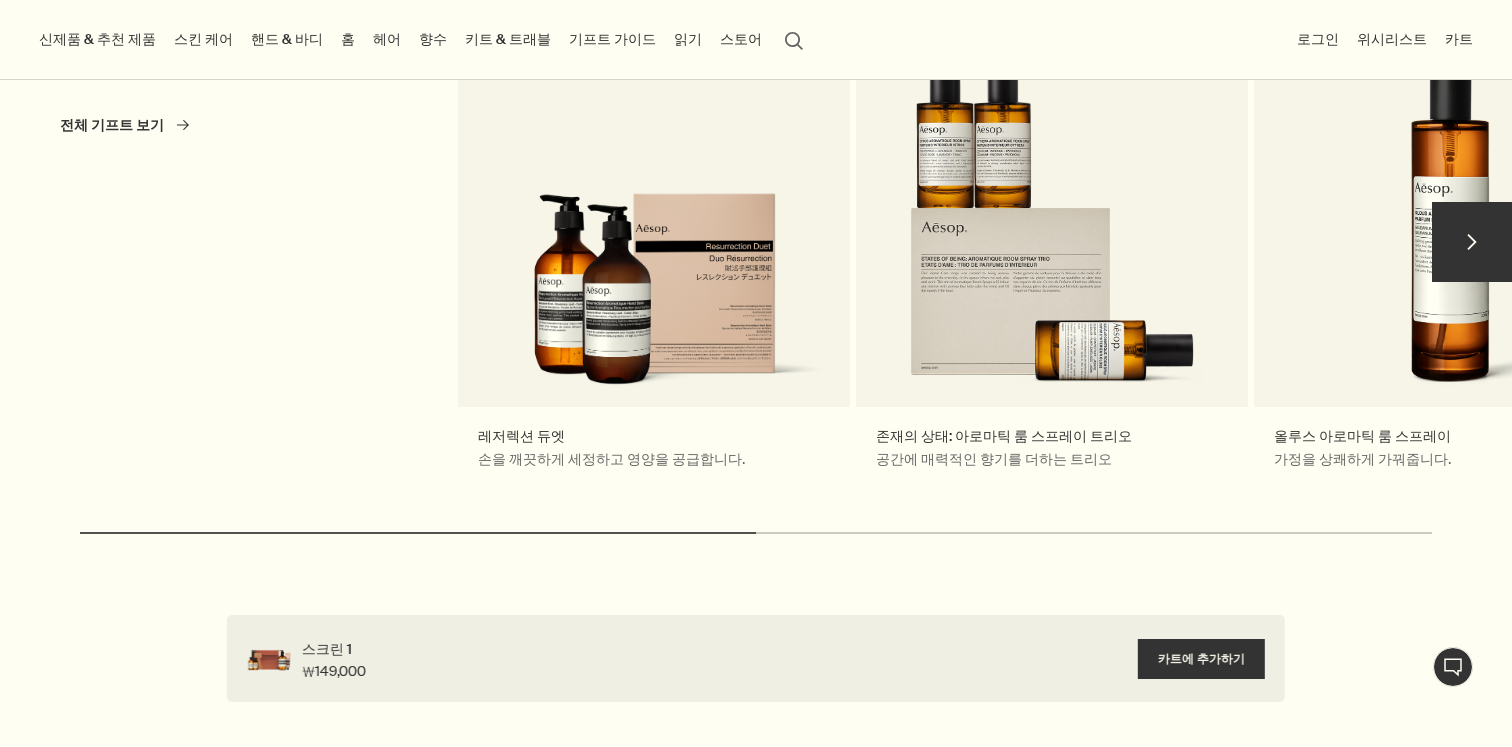 click on "chevron 다양한 기프트 스킨, 헤어, 바디, 홈 케어를 위한 다양한 셀렉션 전체 기프트 보기   rightArrow 레저렉션 듀엣 손을 깨끗하게 세정하고 영양을 공급합니다. 아로마 제품 존재의 상태: 아로마틱 룸 스프레이 트리오 공간에 매력적인 향기를 더하는 트리오 사랑 받는 기프트 올루스 아로마틱 룸 스프레이 가정을 상쾌하게 가꿔줍니다.   추천 제품 chevron" at bounding box center (756, 282) 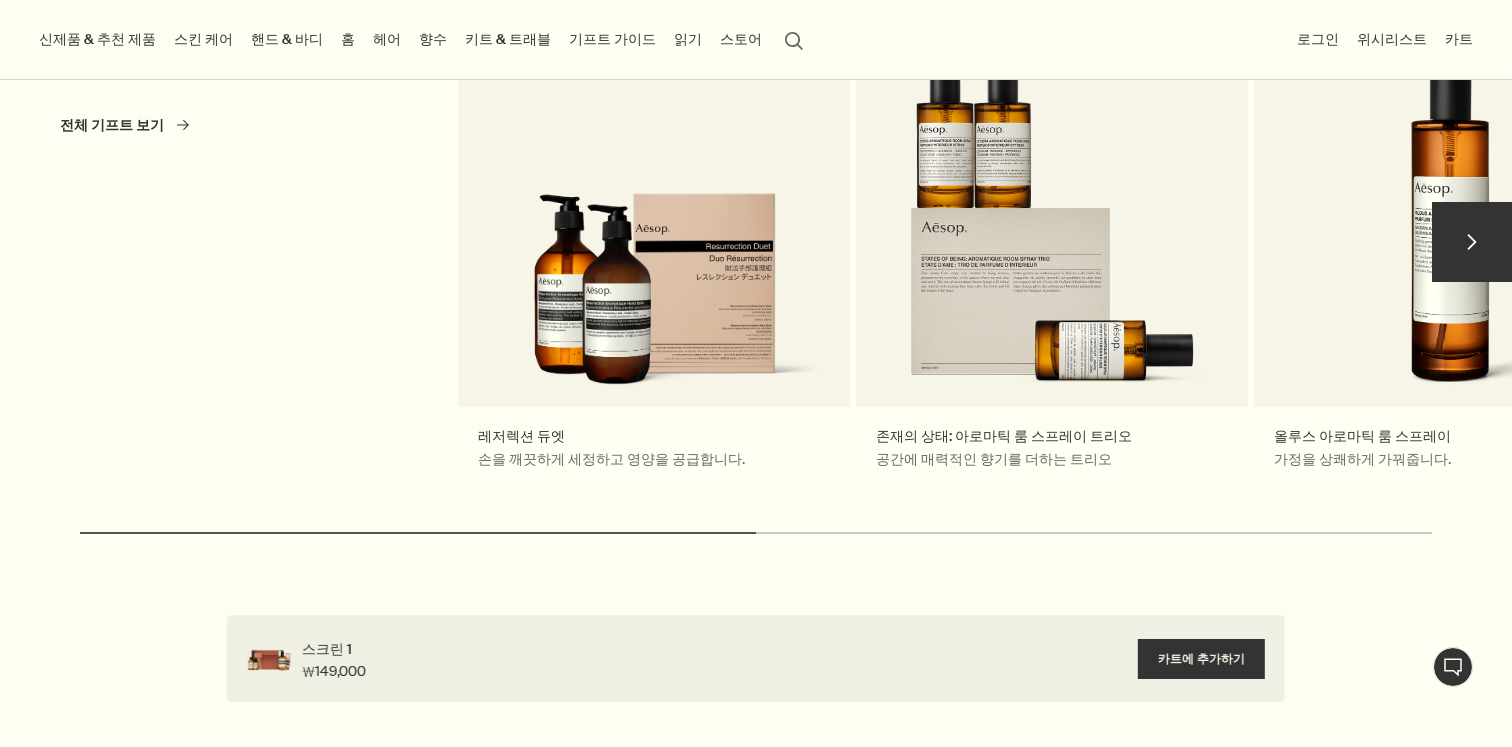click on "chevron" at bounding box center [1472, 242] 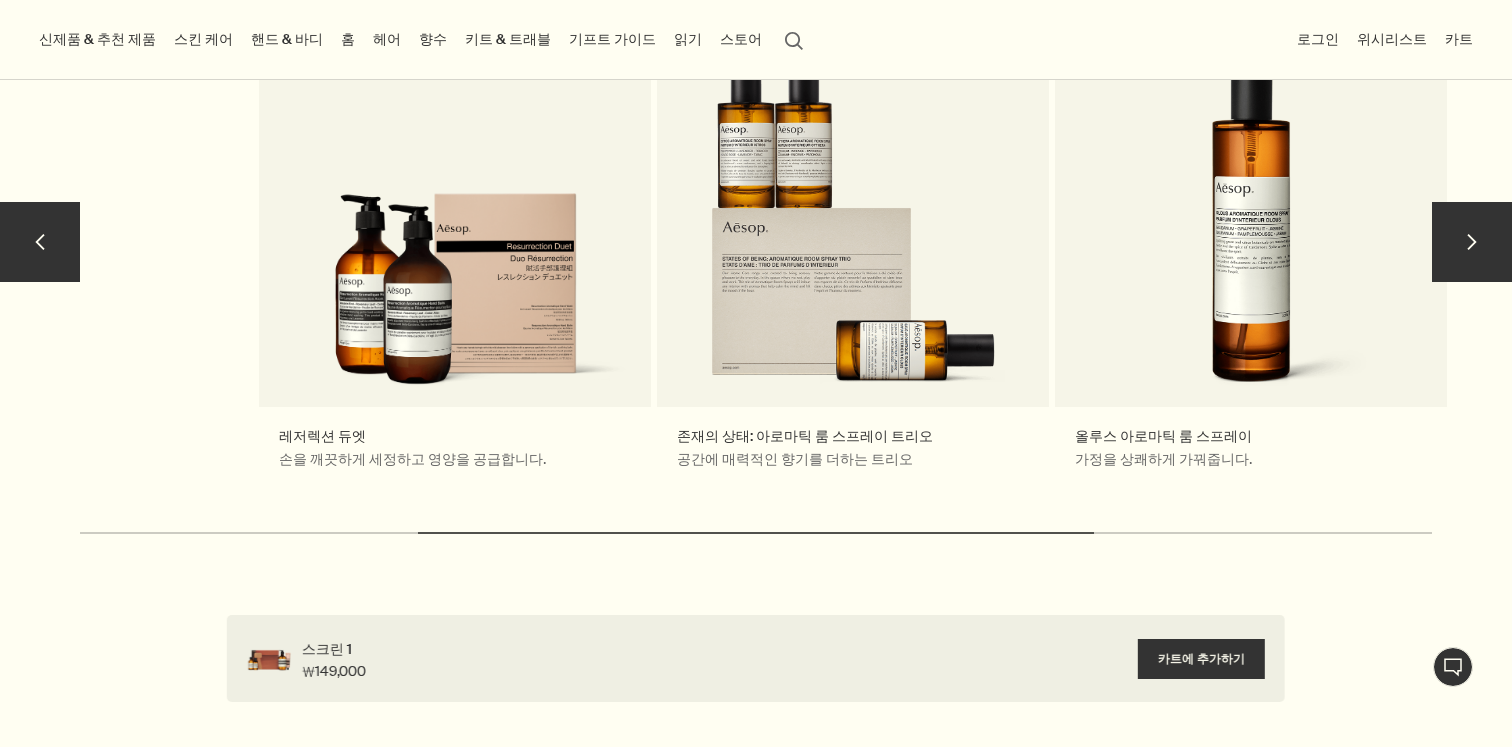 click on "chevron" at bounding box center [1472, 242] 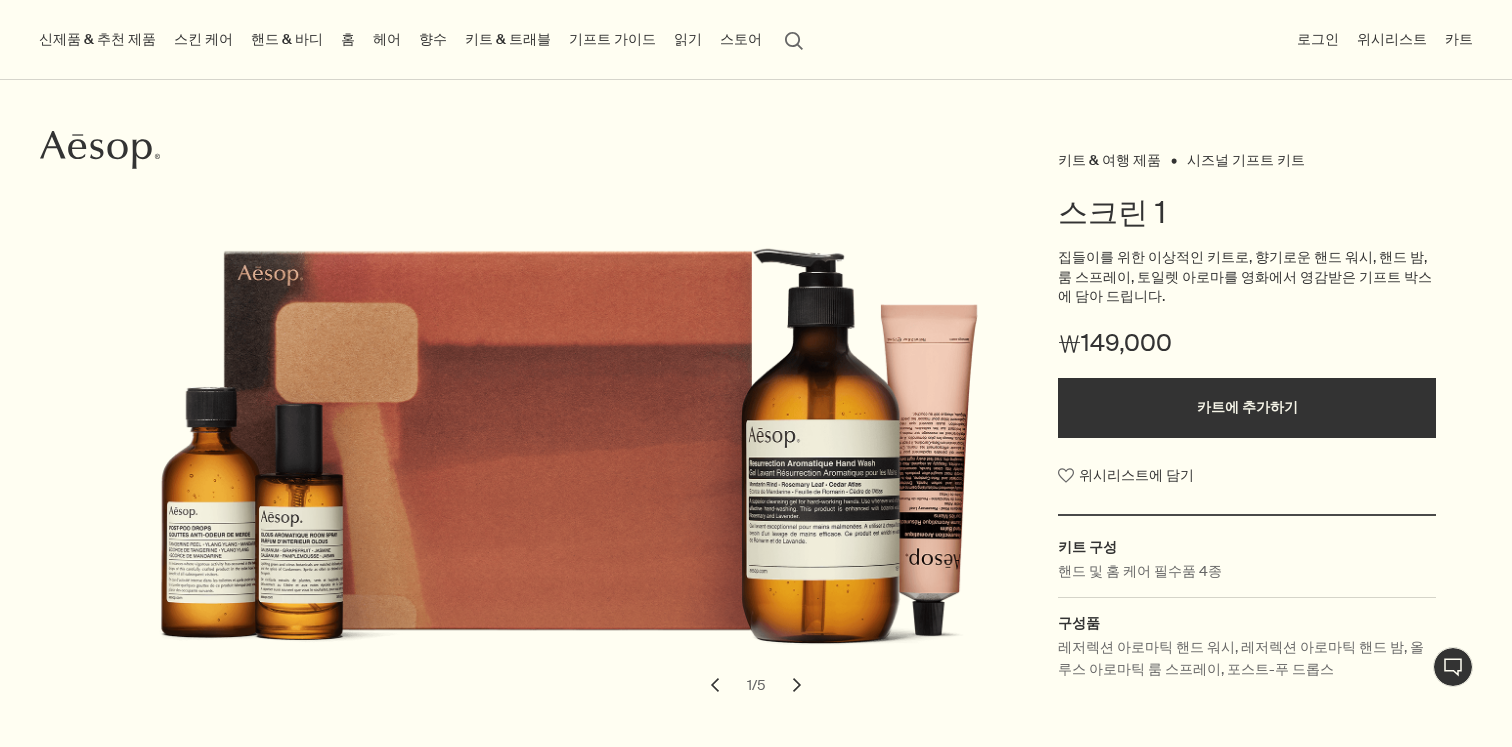 scroll, scrollTop: 95, scrollLeft: 0, axis: vertical 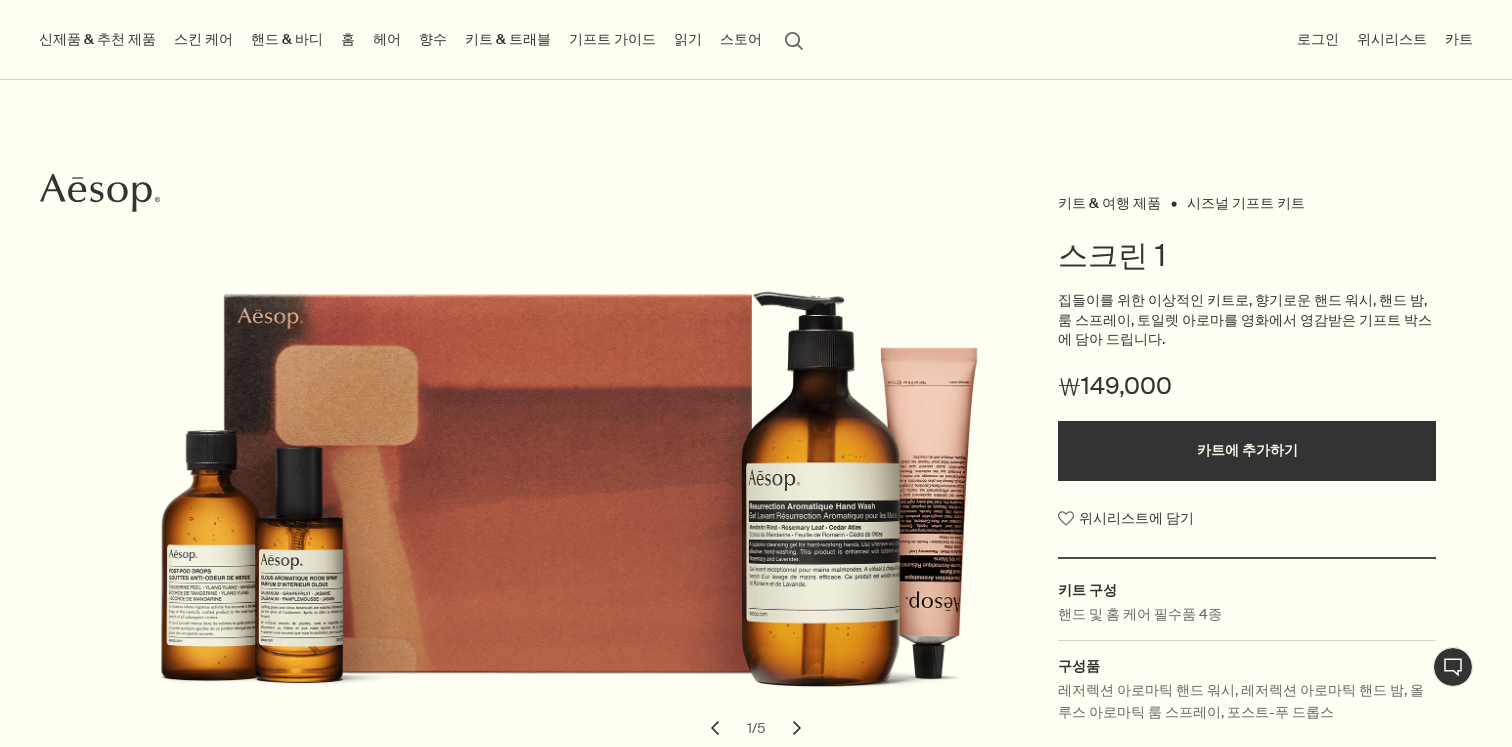 click on "키트 & 트래블" at bounding box center [508, 39] 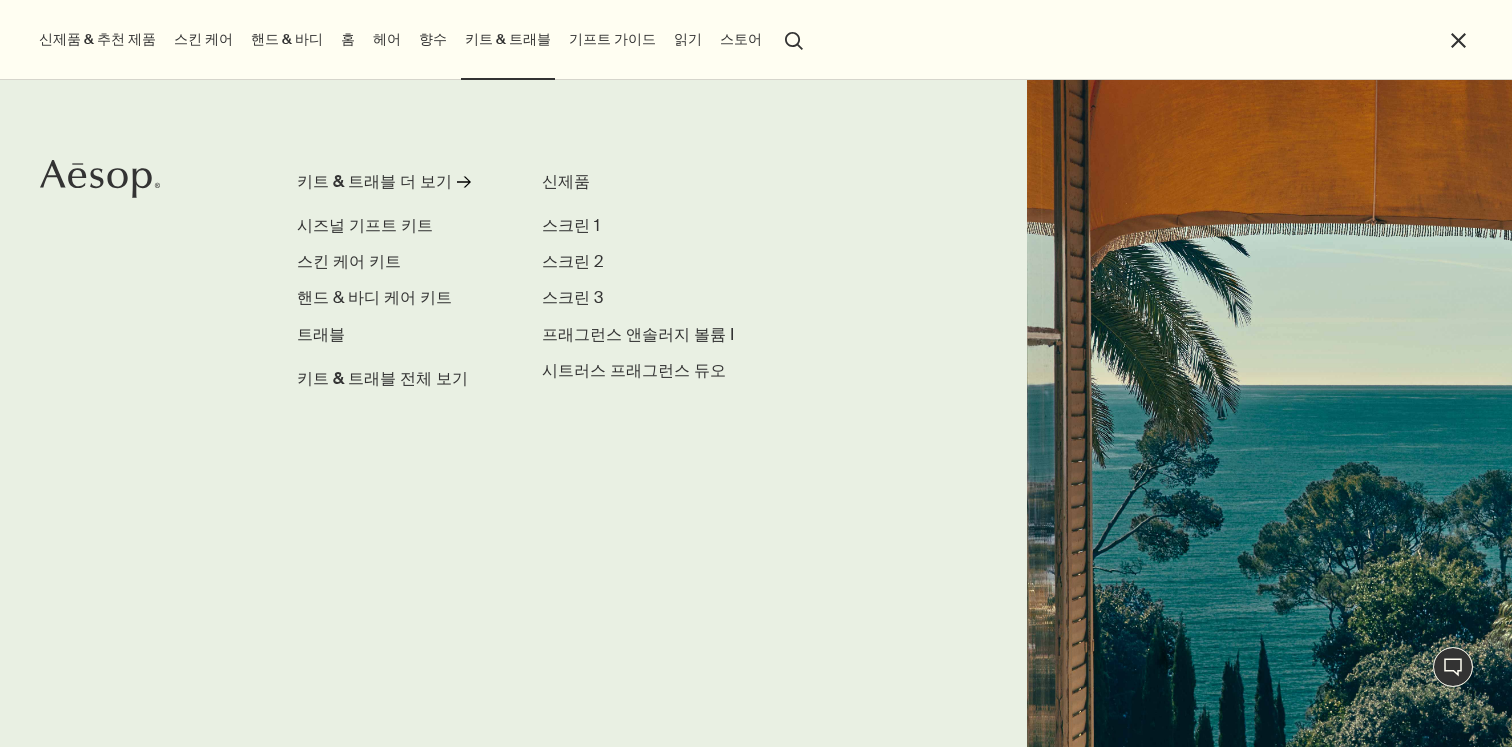 click on "헤어" at bounding box center [387, 39] 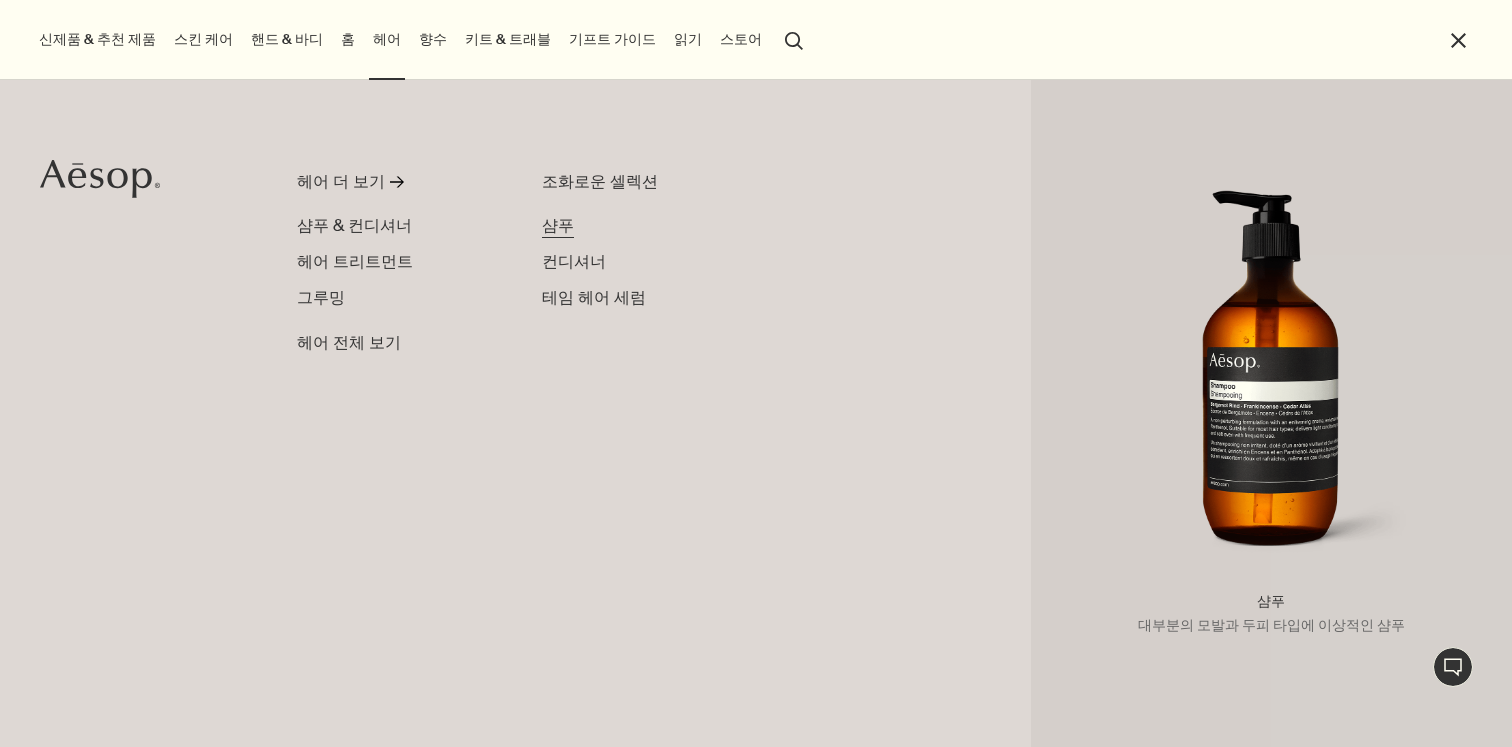 click on "샴푸" at bounding box center (558, 225) 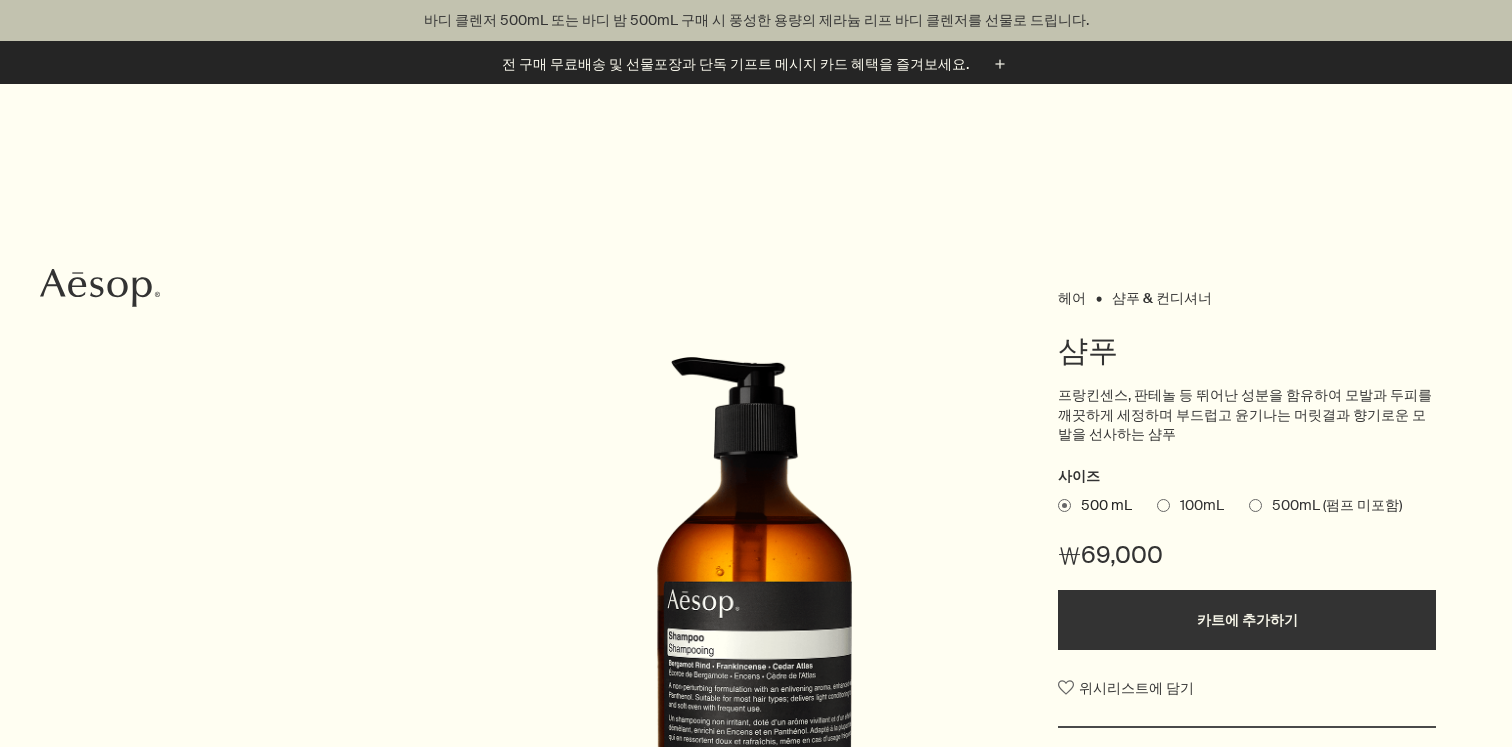 scroll, scrollTop: 1019, scrollLeft: 0, axis: vertical 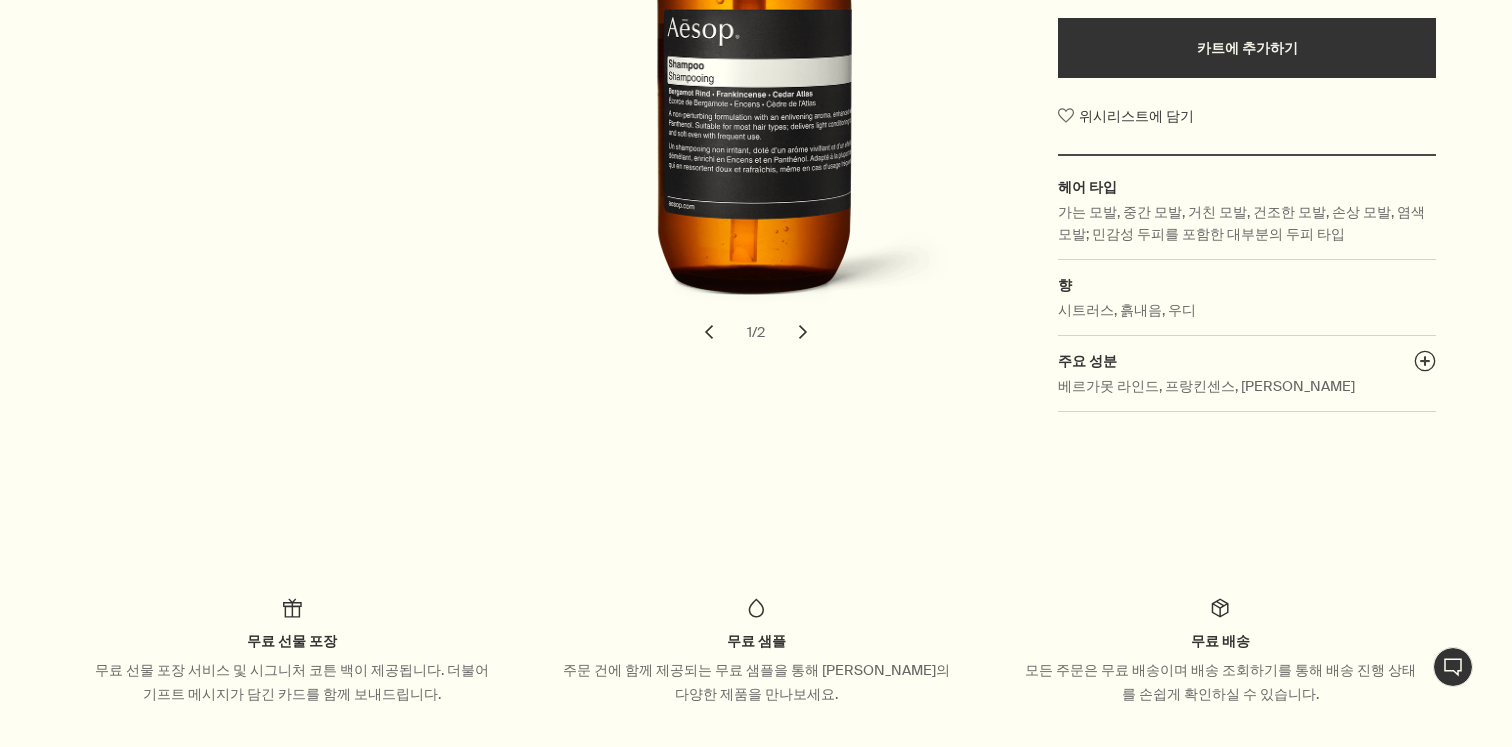 click on "chevron" at bounding box center [803, 332] 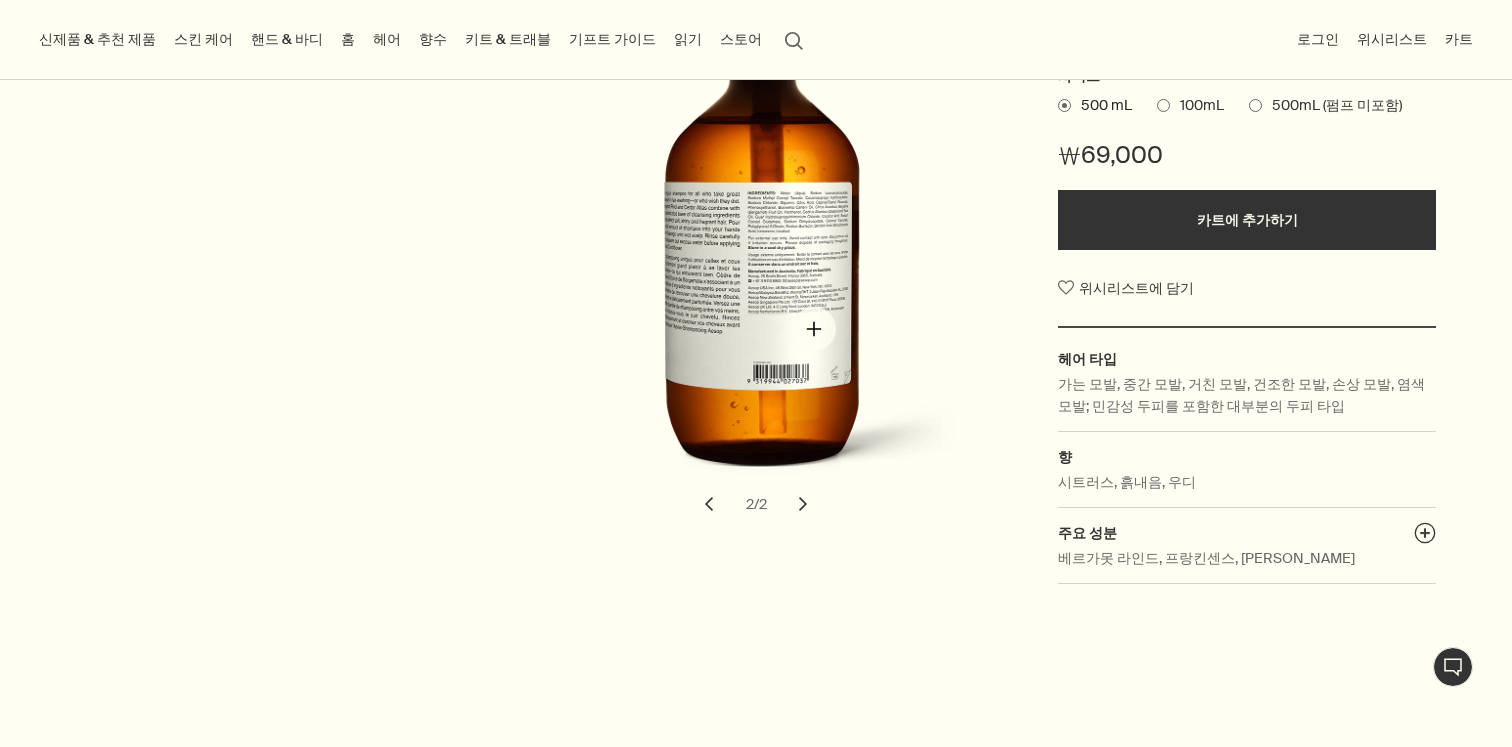 scroll, scrollTop: 286, scrollLeft: 0, axis: vertical 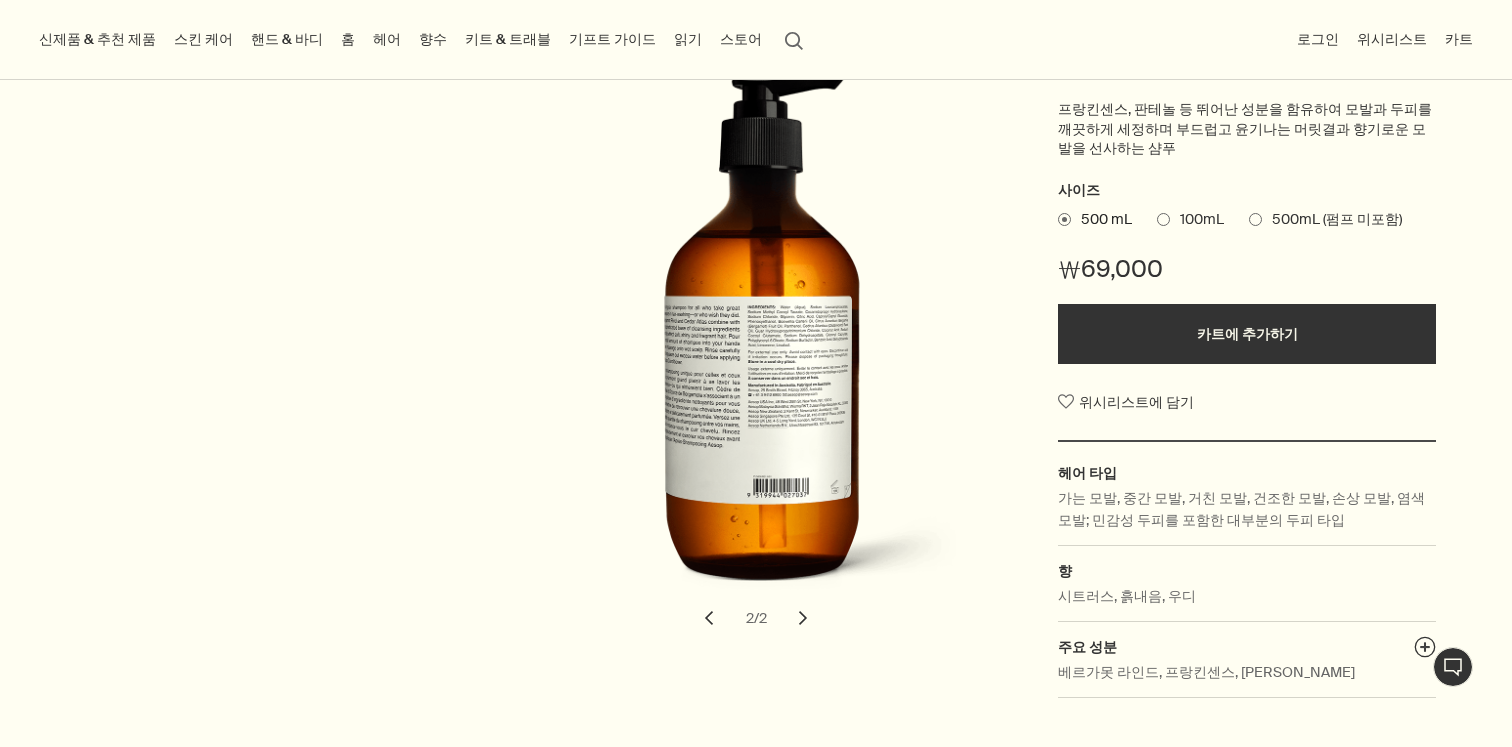 click on "chevron" at bounding box center (709, 618) 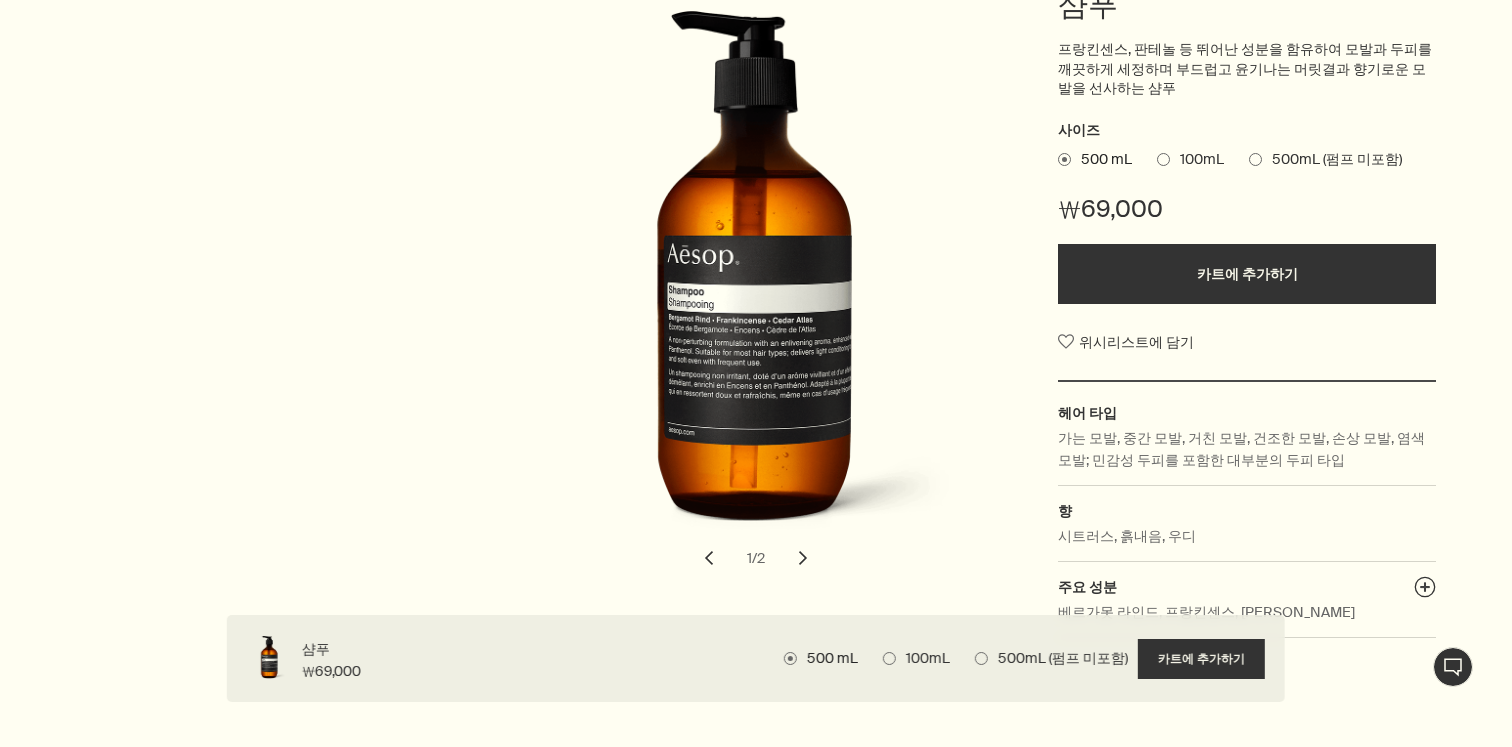 scroll, scrollTop: 0, scrollLeft: 0, axis: both 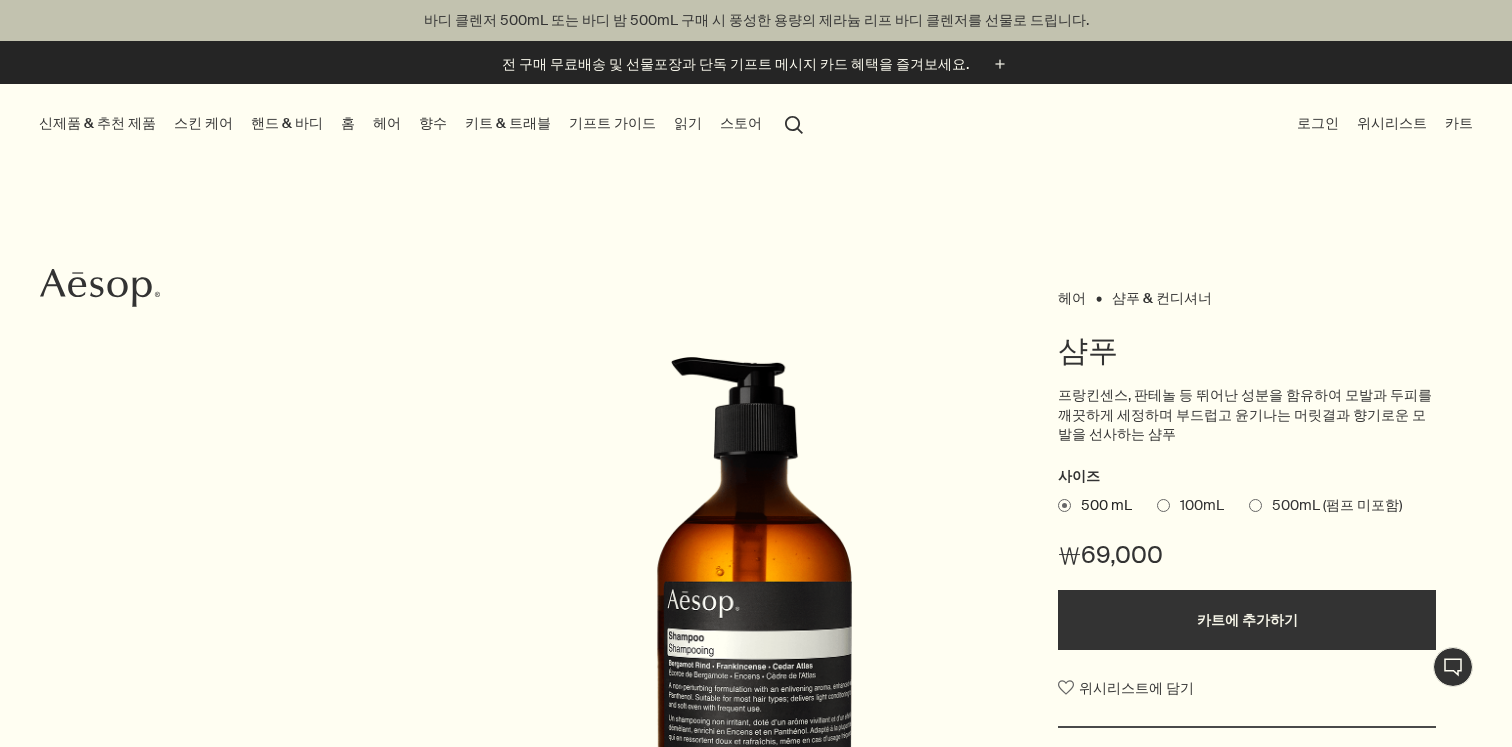 click on "향수" at bounding box center (433, 123) 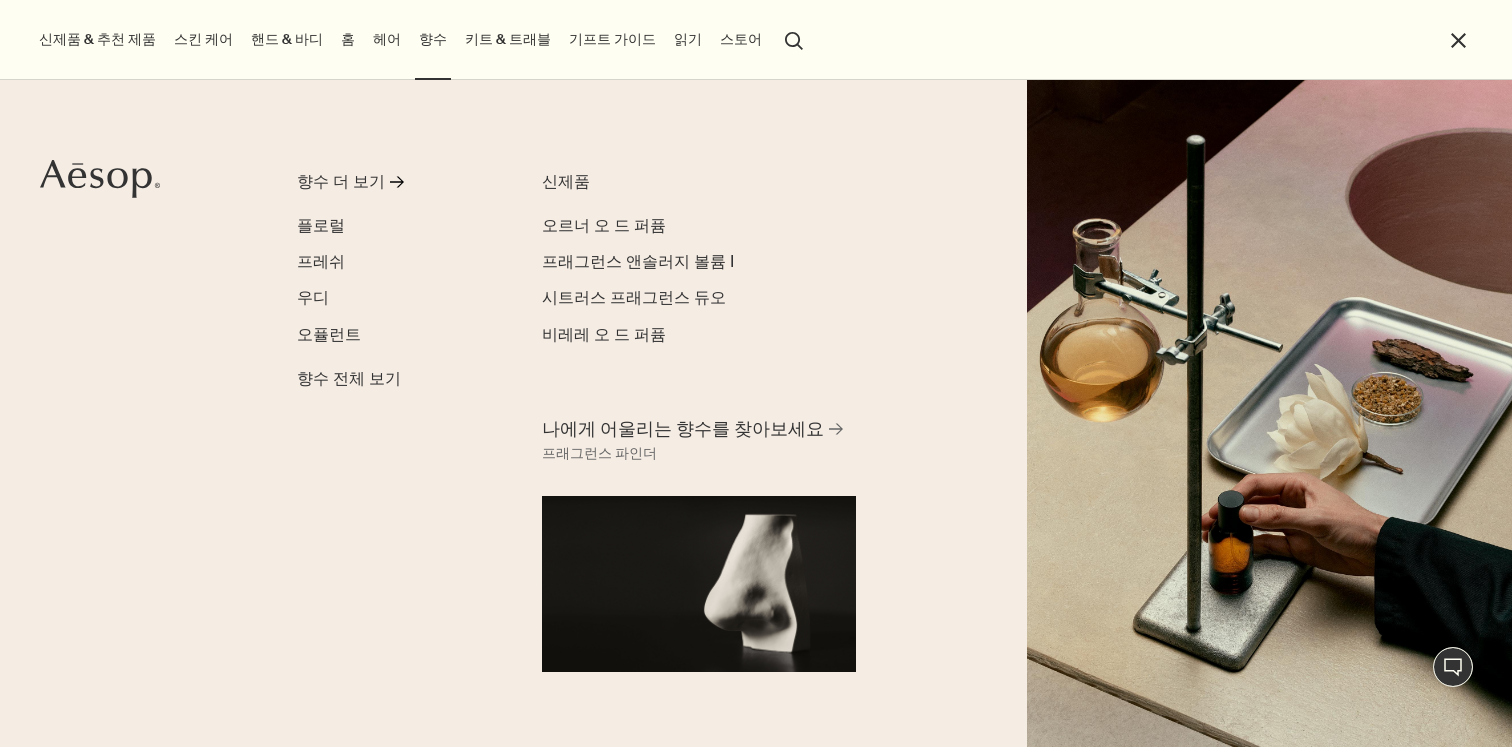 click on "홈" at bounding box center (348, 39) 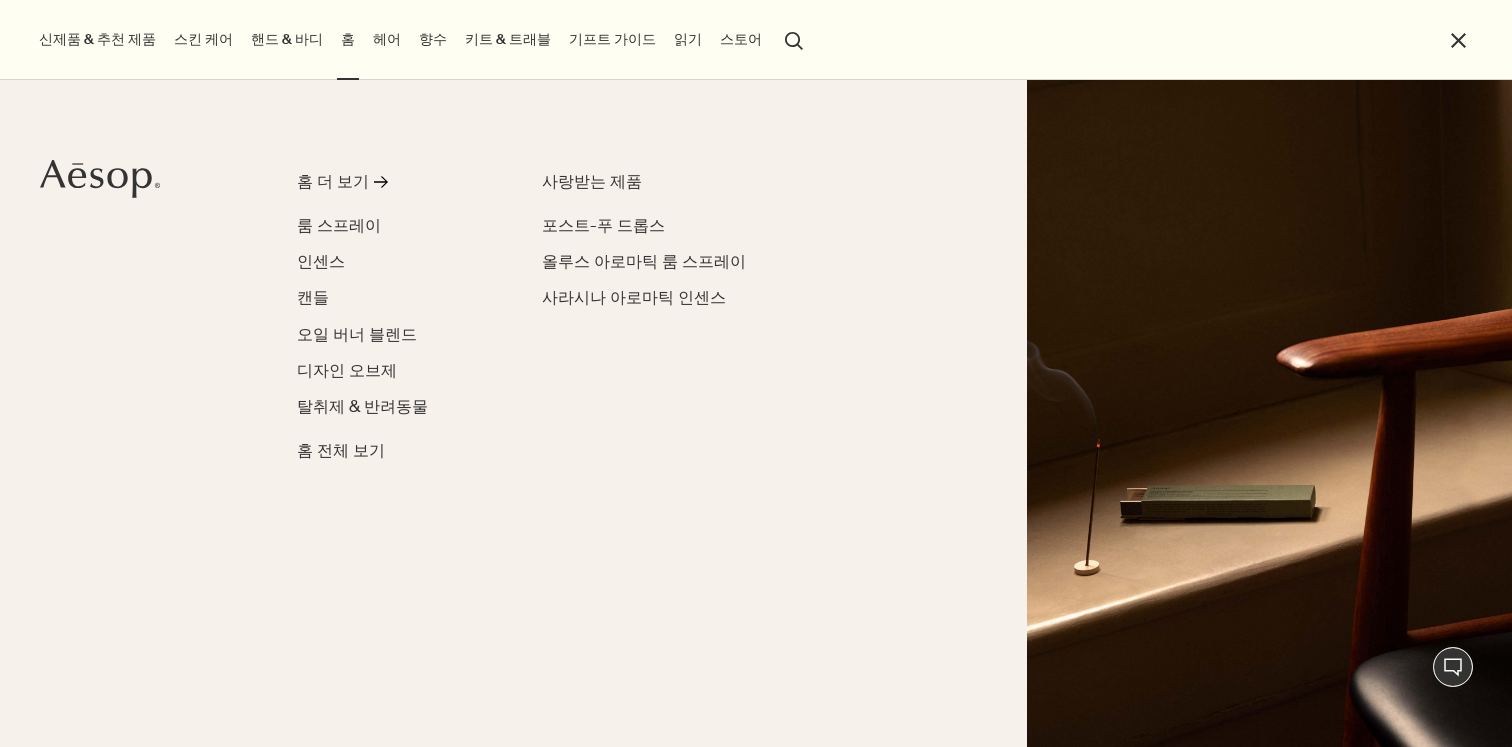 click on "헤어" at bounding box center (387, 39) 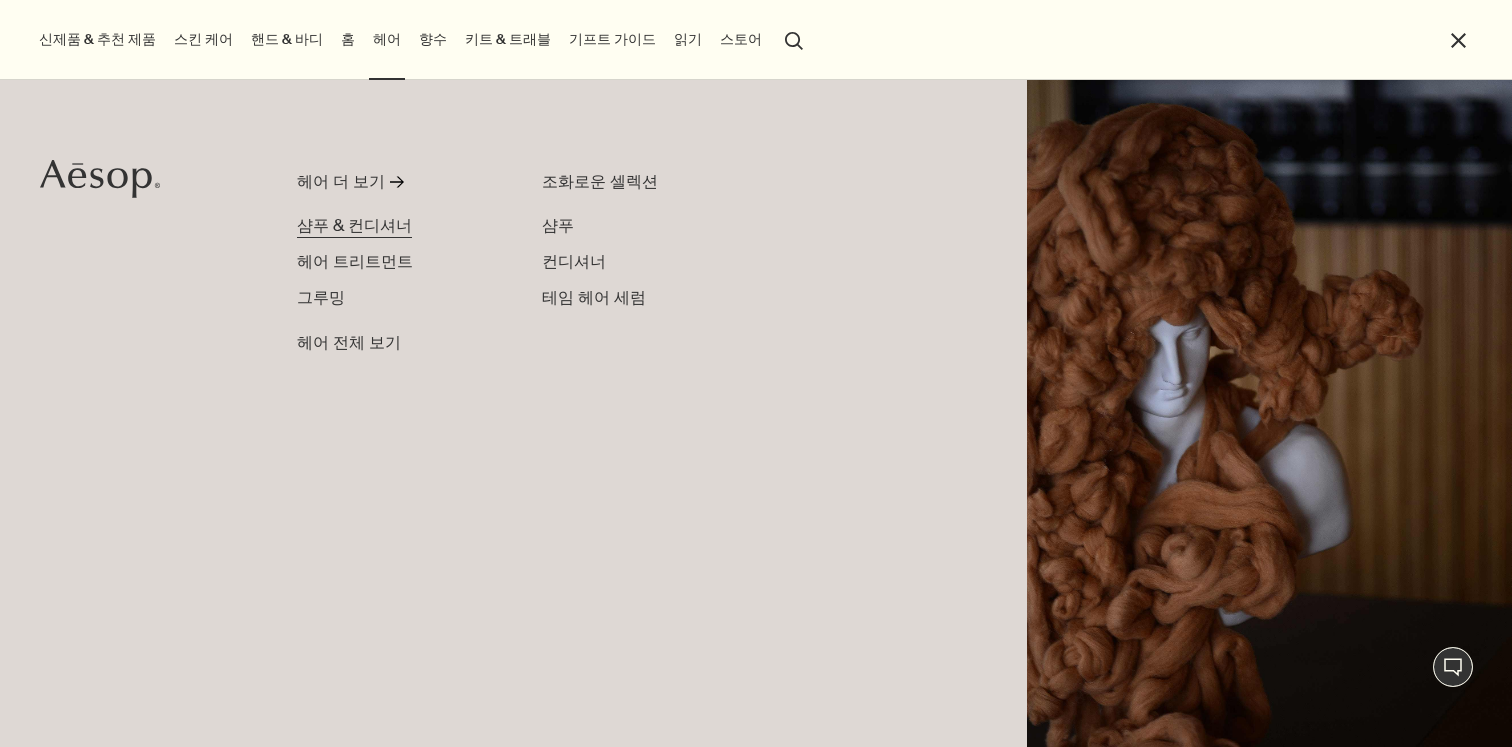 click on "샴푸 & 컨디셔너" at bounding box center (354, 225) 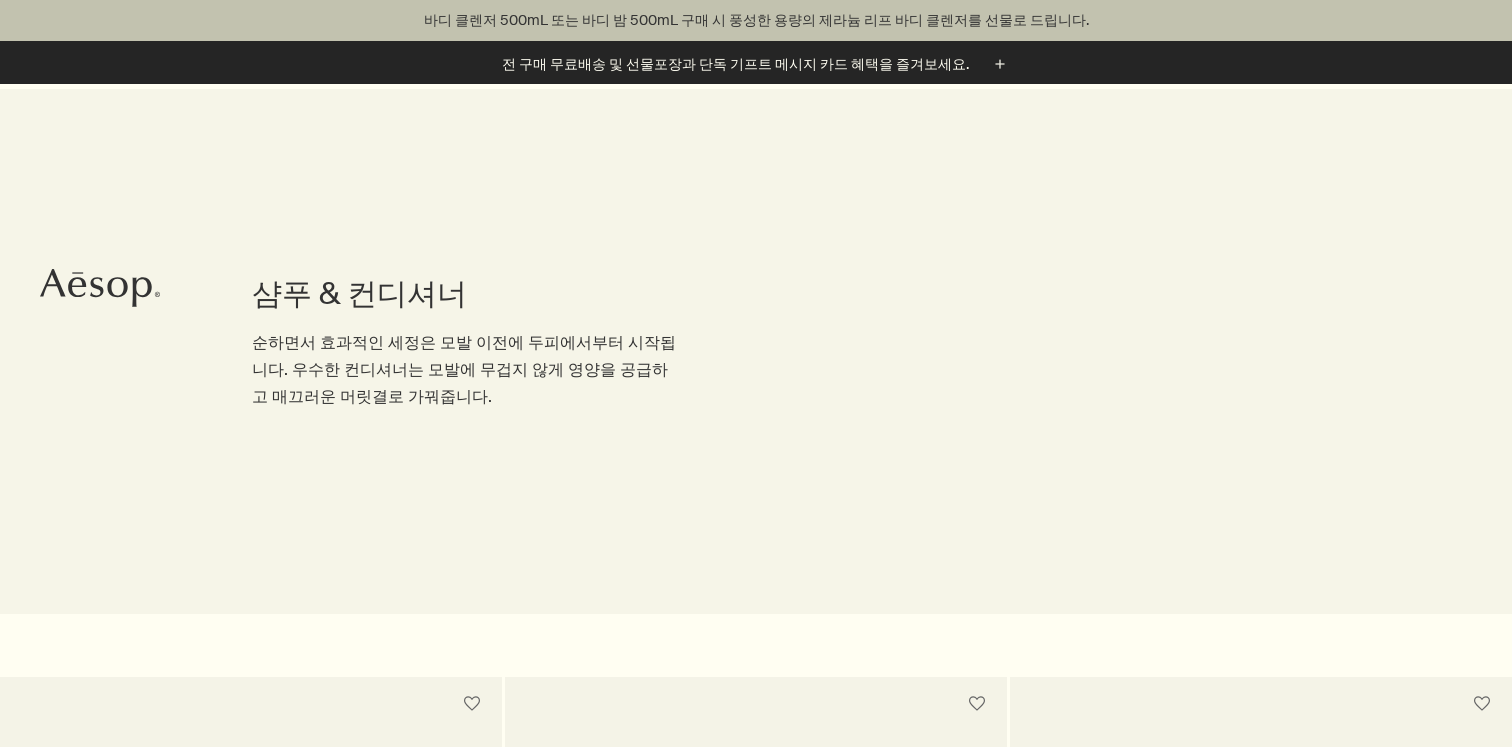 scroll, scrollTop: 1206, scrollLeft: 0, axis: vertical 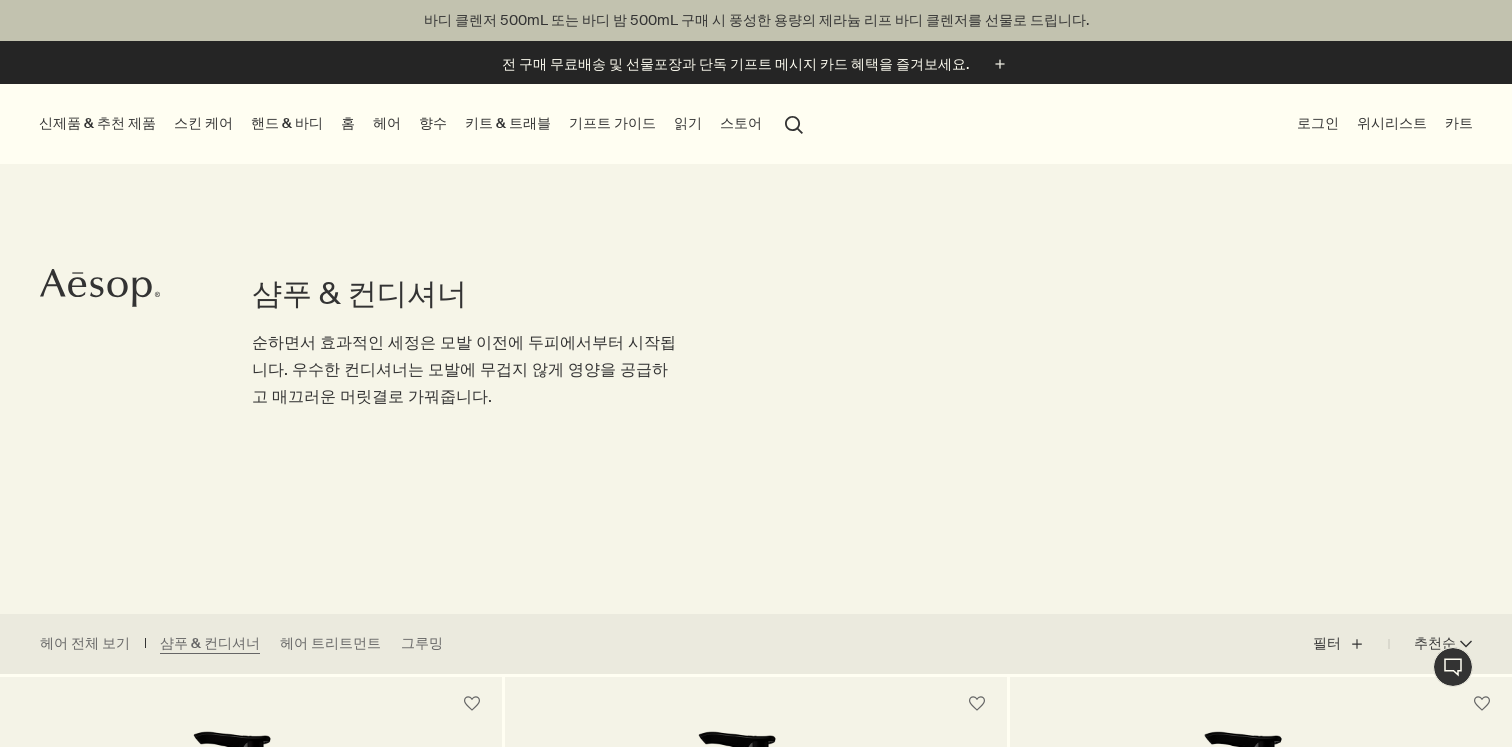 click on "향수" at bounding box center (433, 123) 